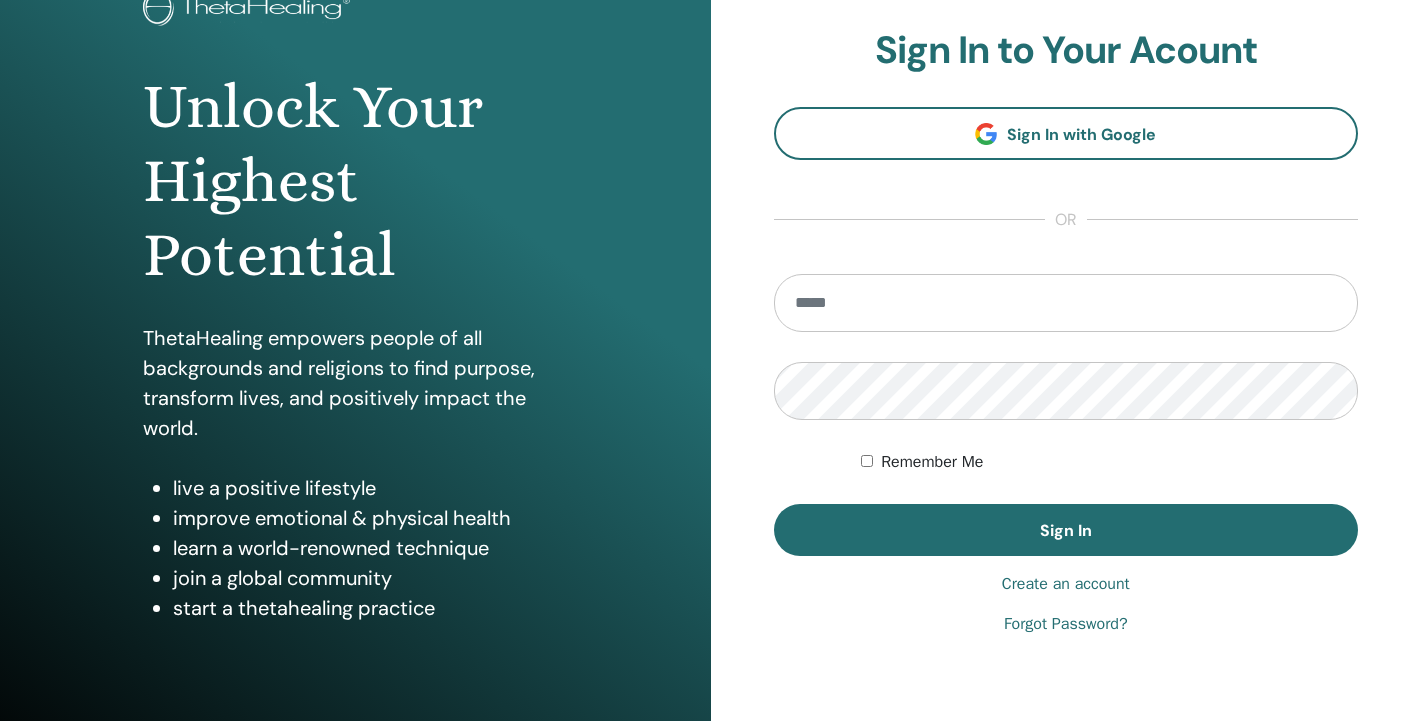 scroll, scrollTop: 151, scrollLeft: 0, axis: vertical 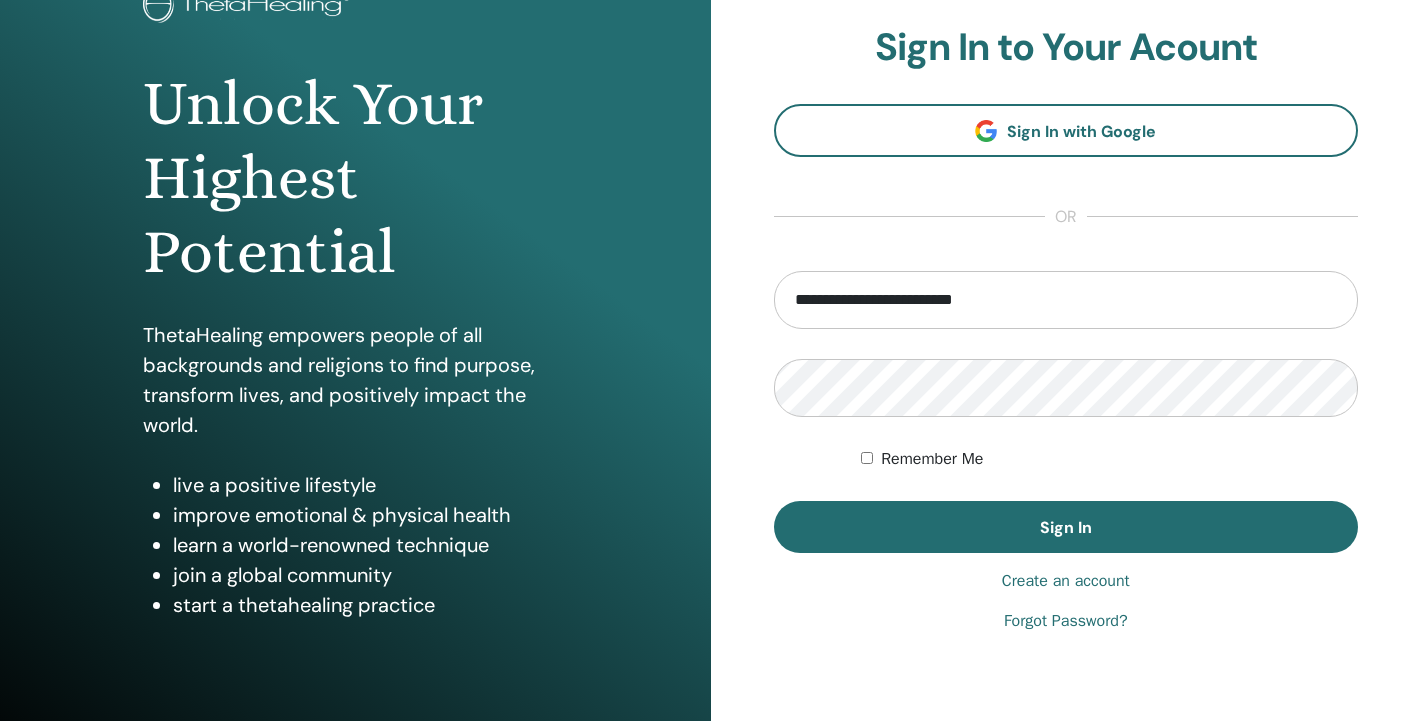 type on "**********" 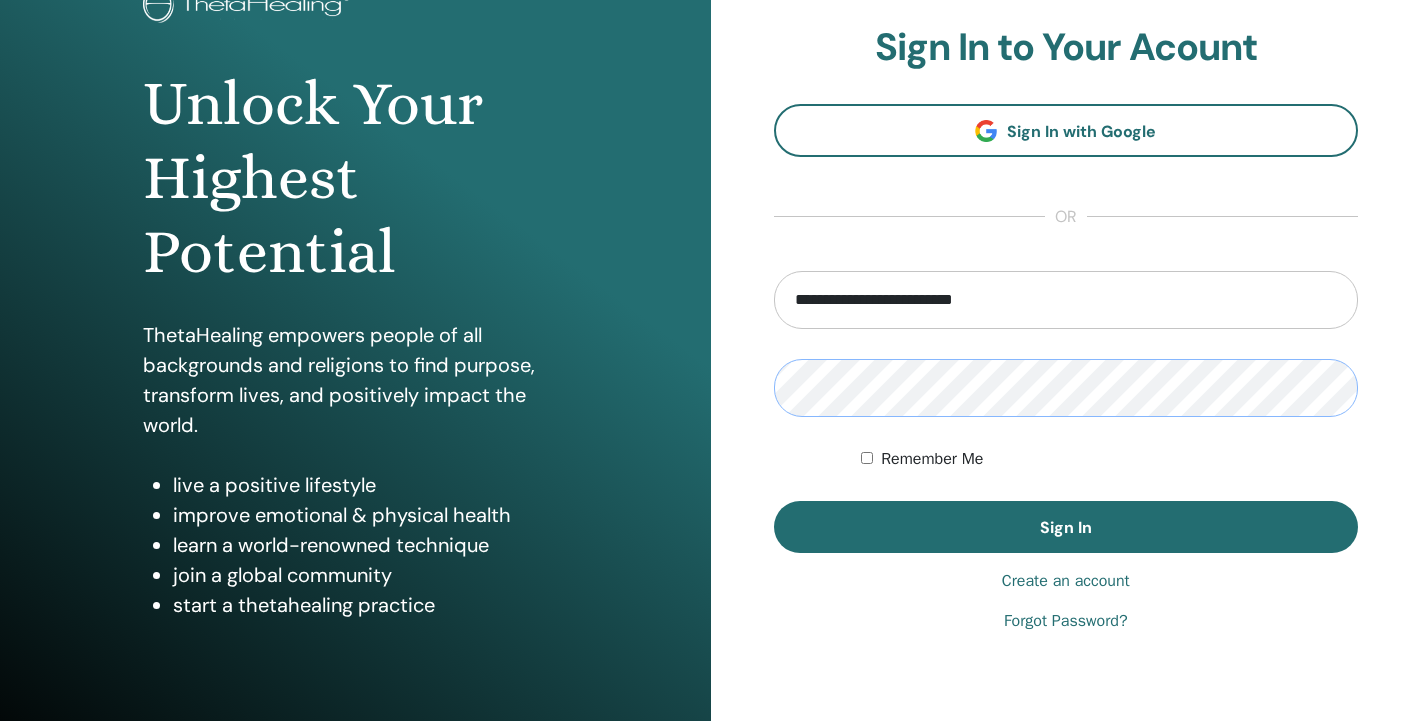 click on "Sign In" at bounding box center (1066, 527) 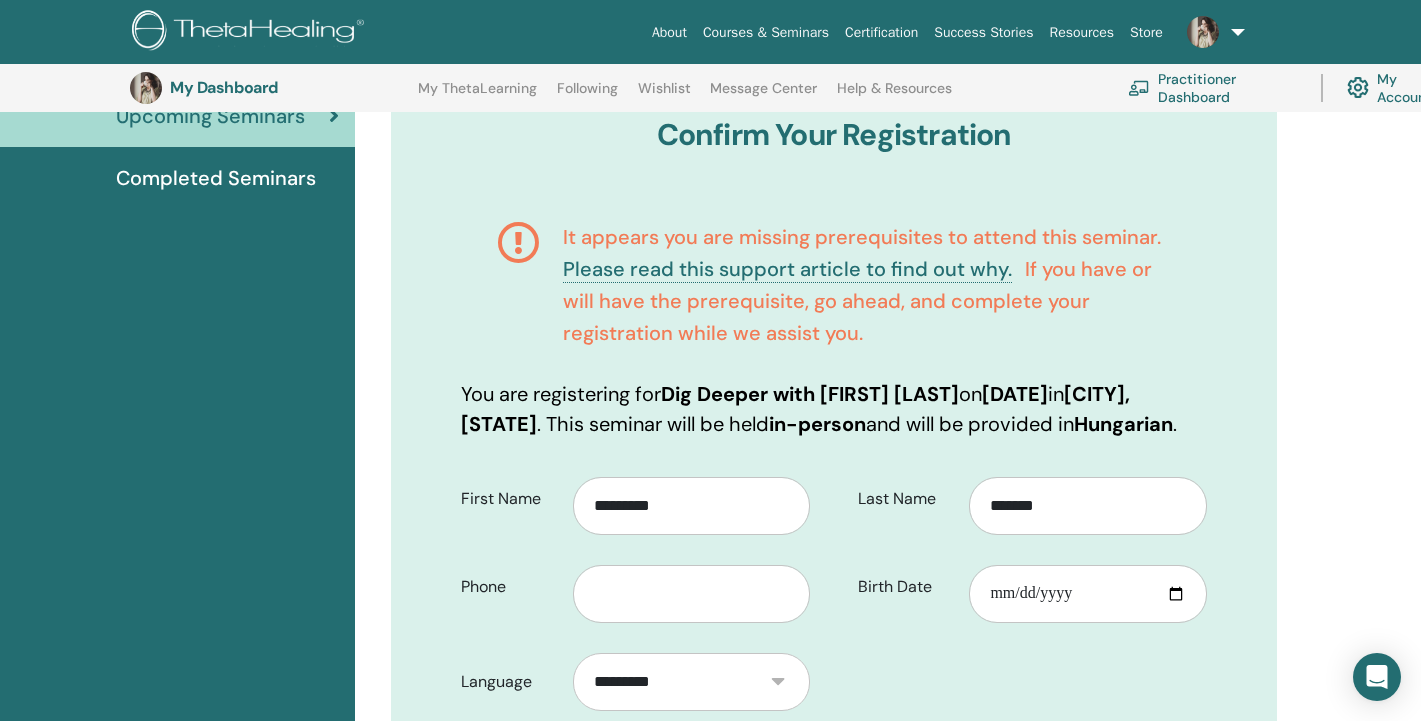 scroll, scrollTop: 321, scrollLeft: 0, axis: vertical 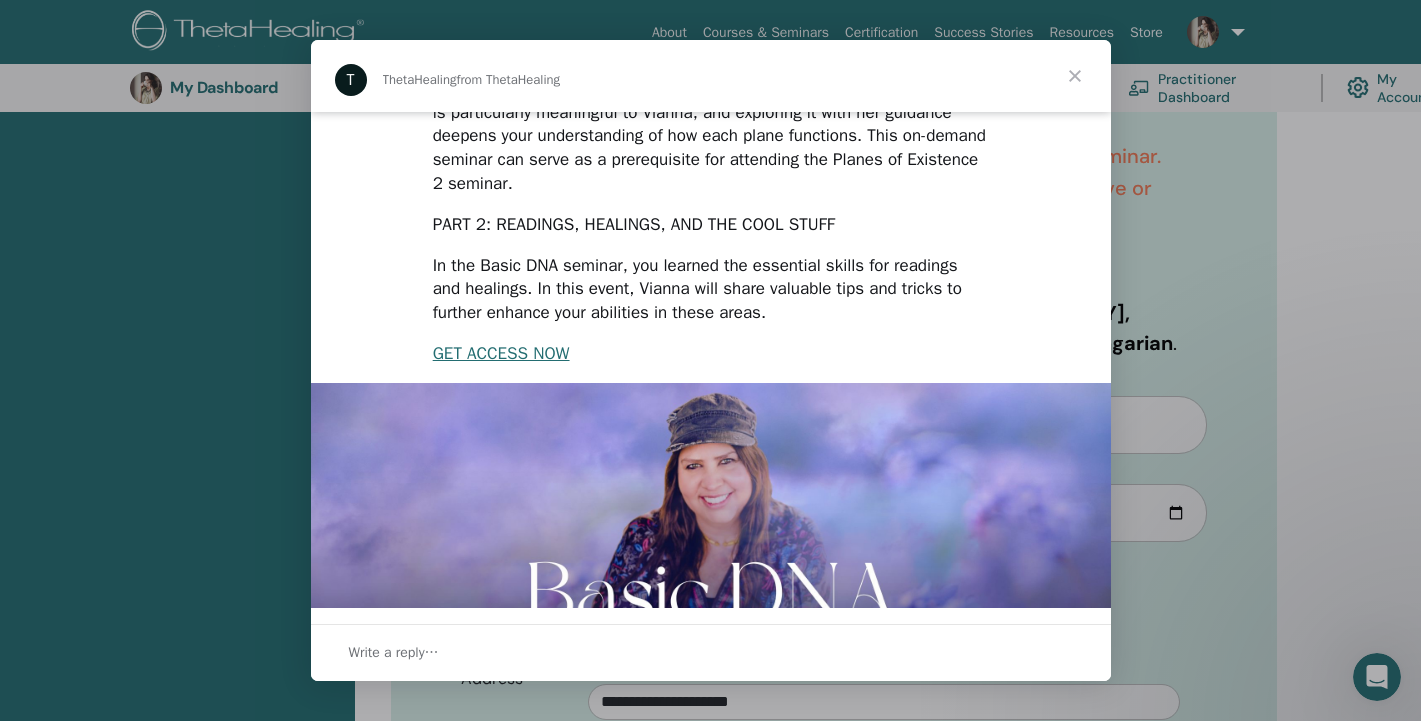 click at bounding box center [1075, 76] 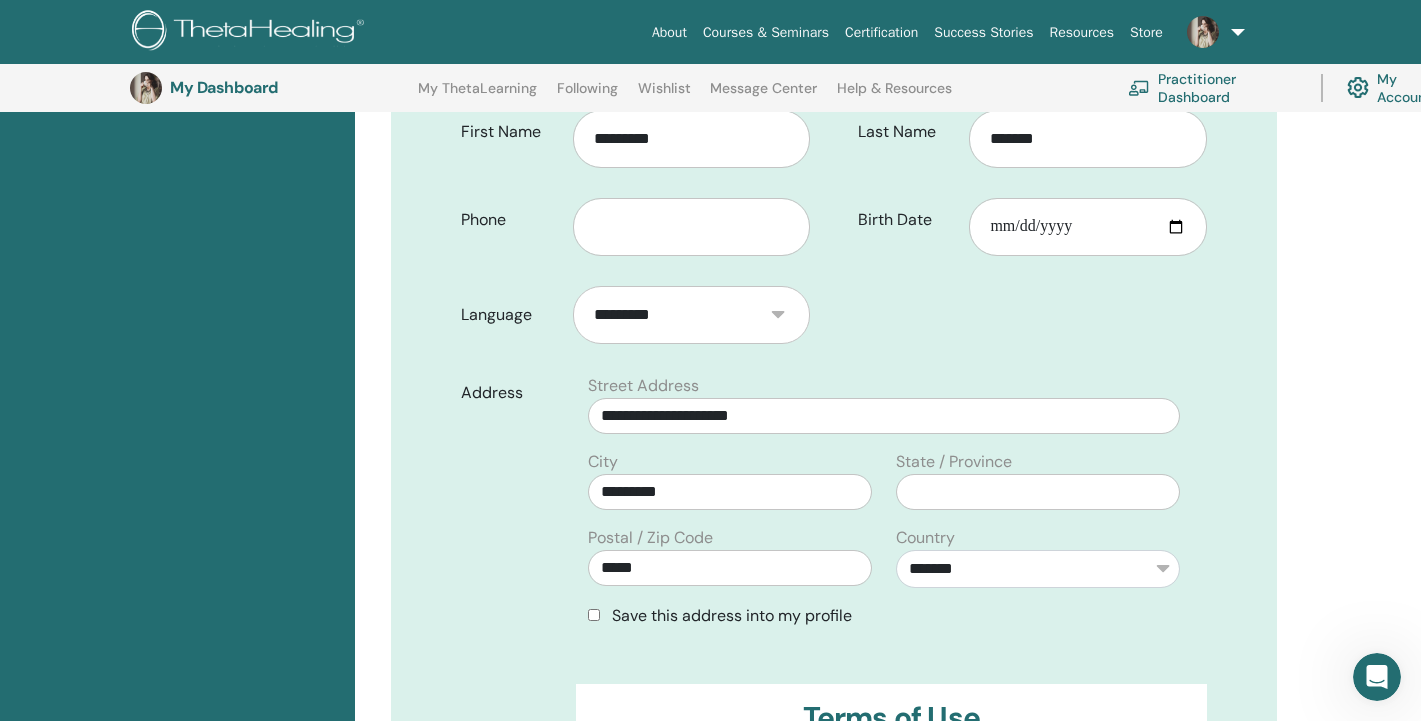 scroll, scrollTop: 608, scrollLeft: 0, axis: vertical 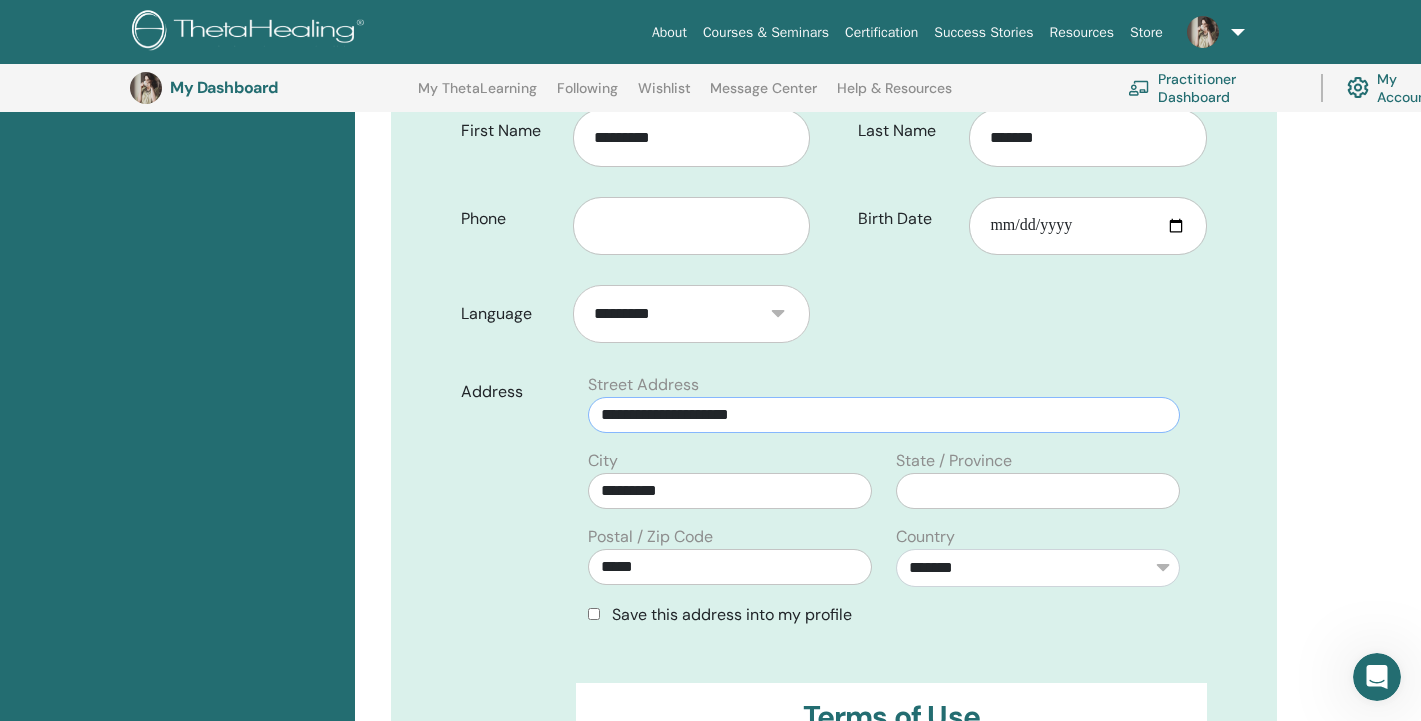click on "**********" at bounding box center (884, 415) 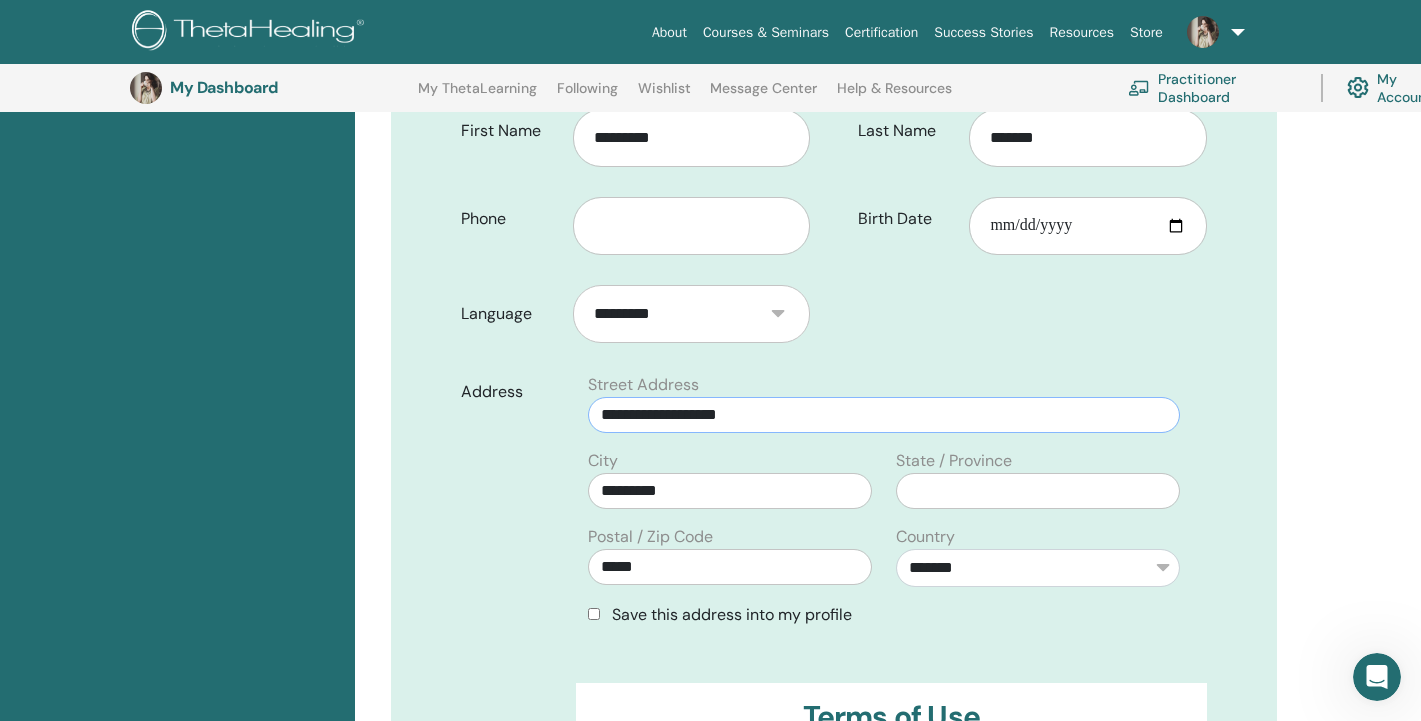 type on "**********" 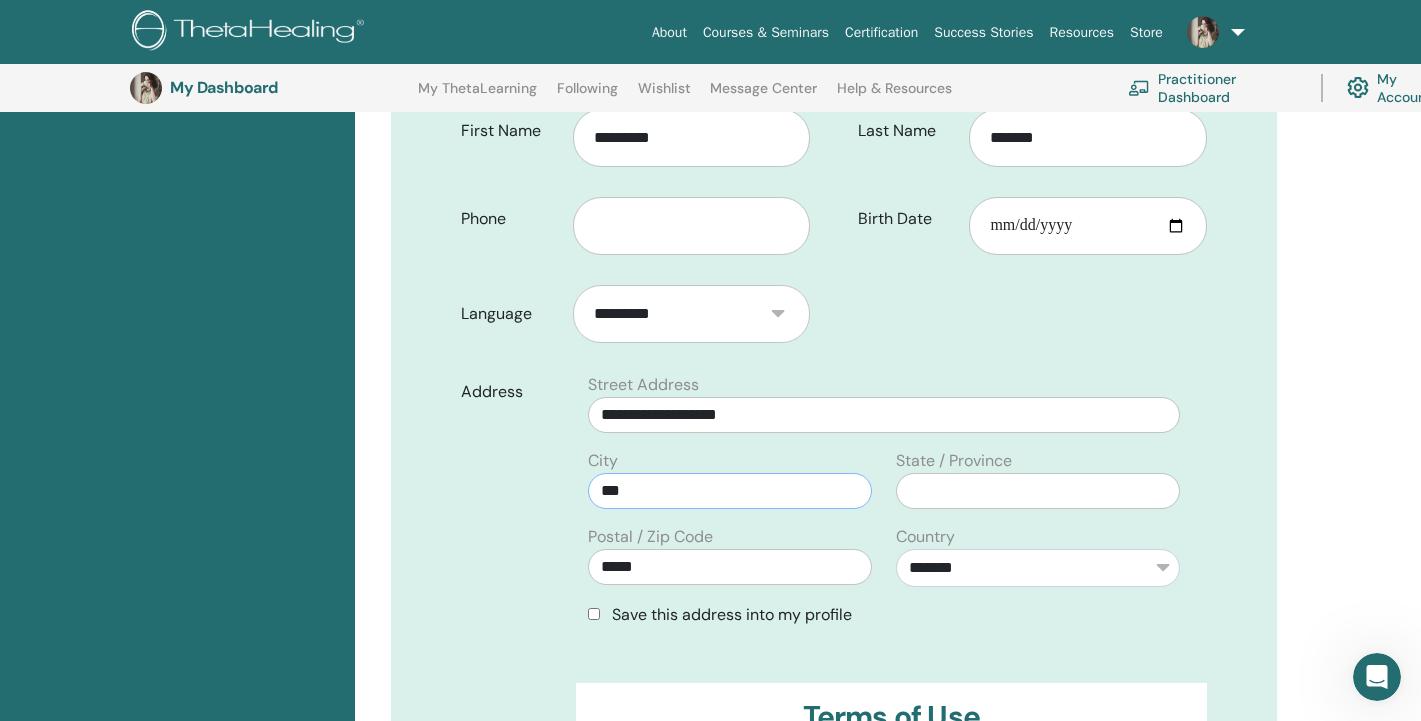 type on "*" 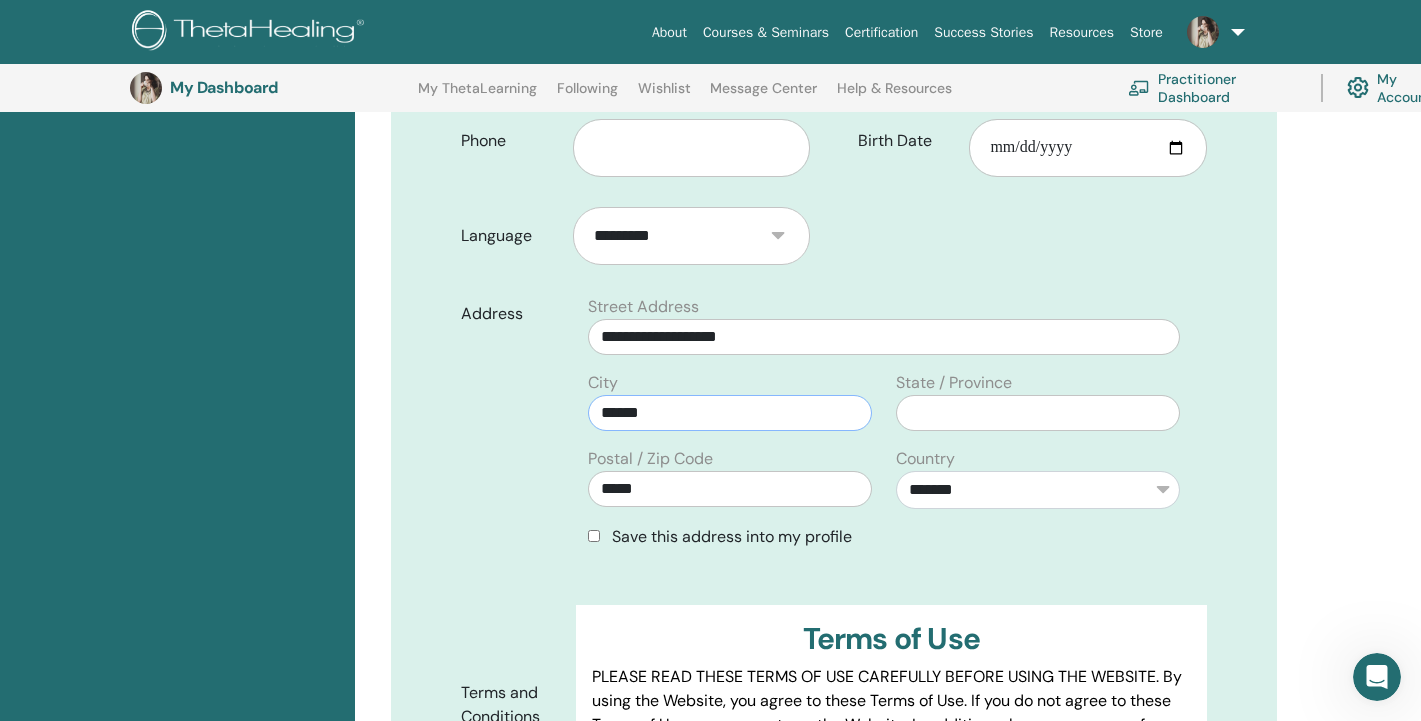 scroll, scrollTop: 720, scrollLeft: 0, axis: vertical 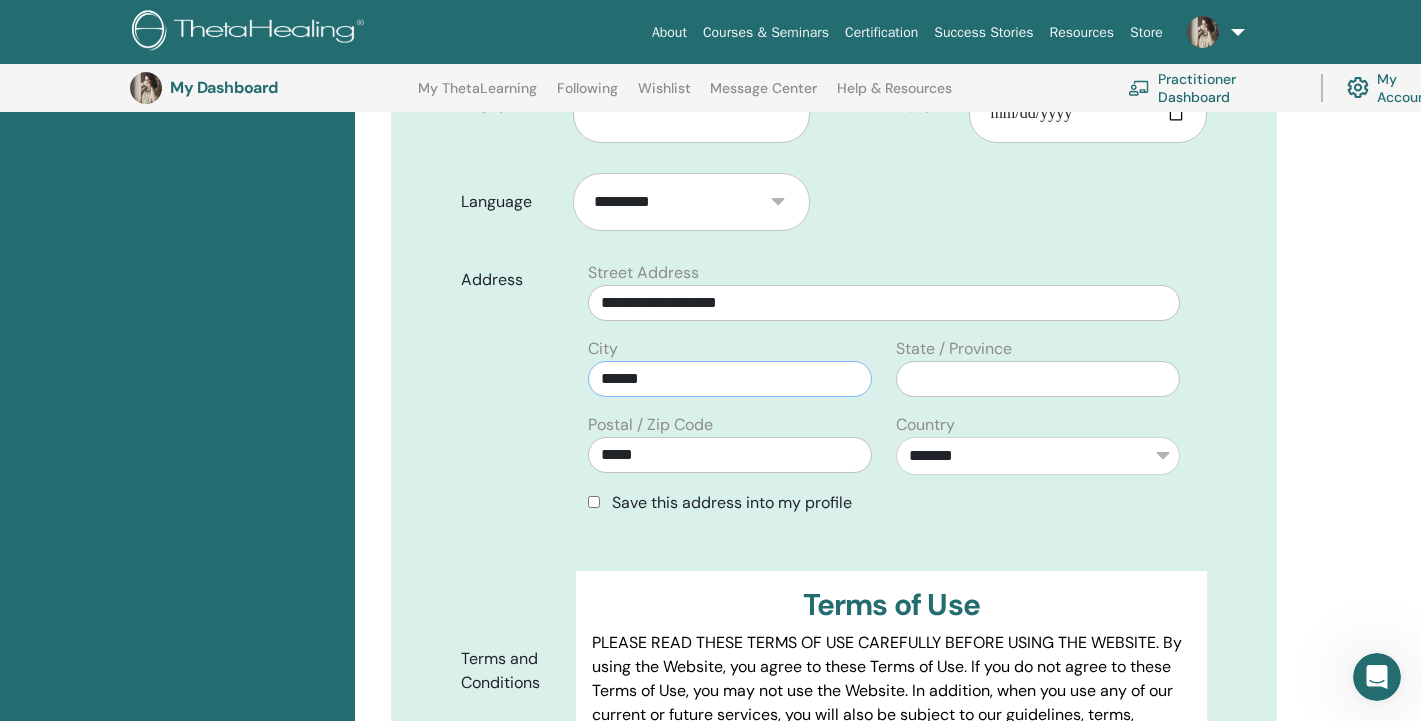 type on "******" 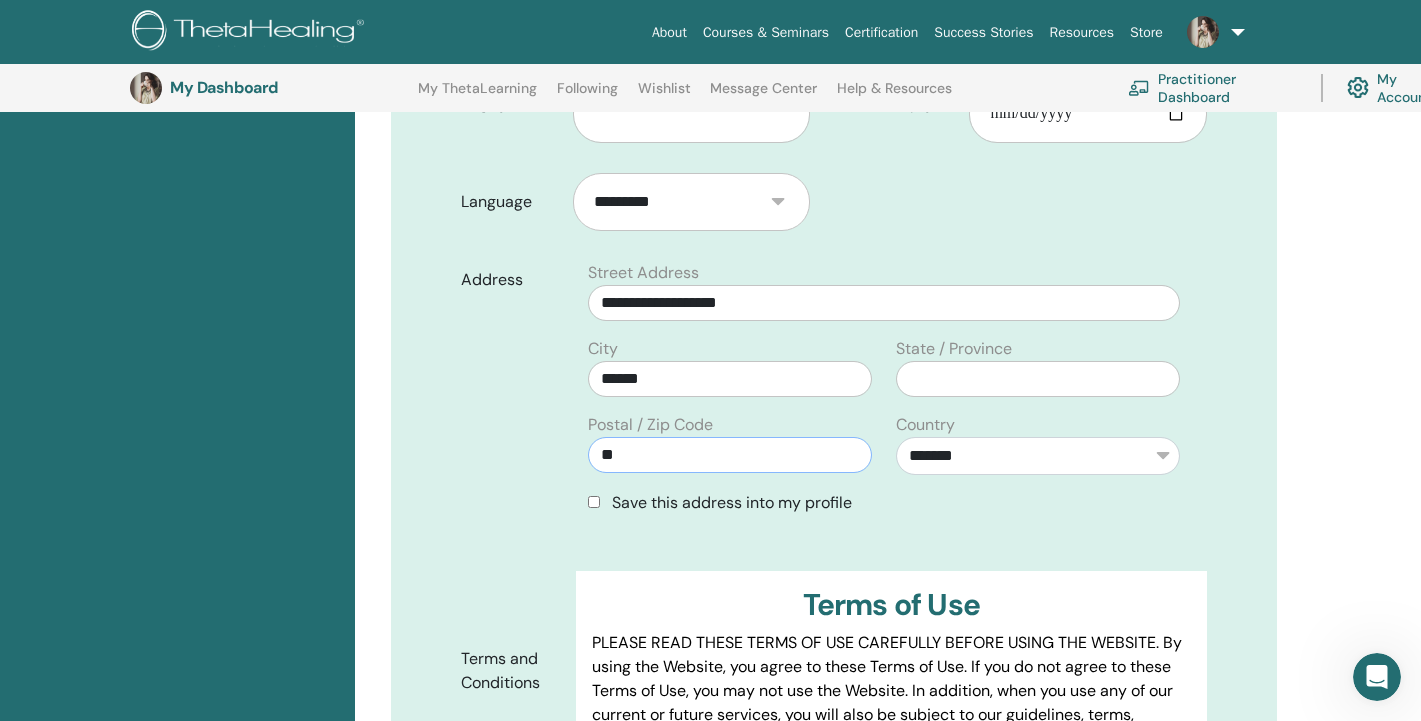 type on "*" 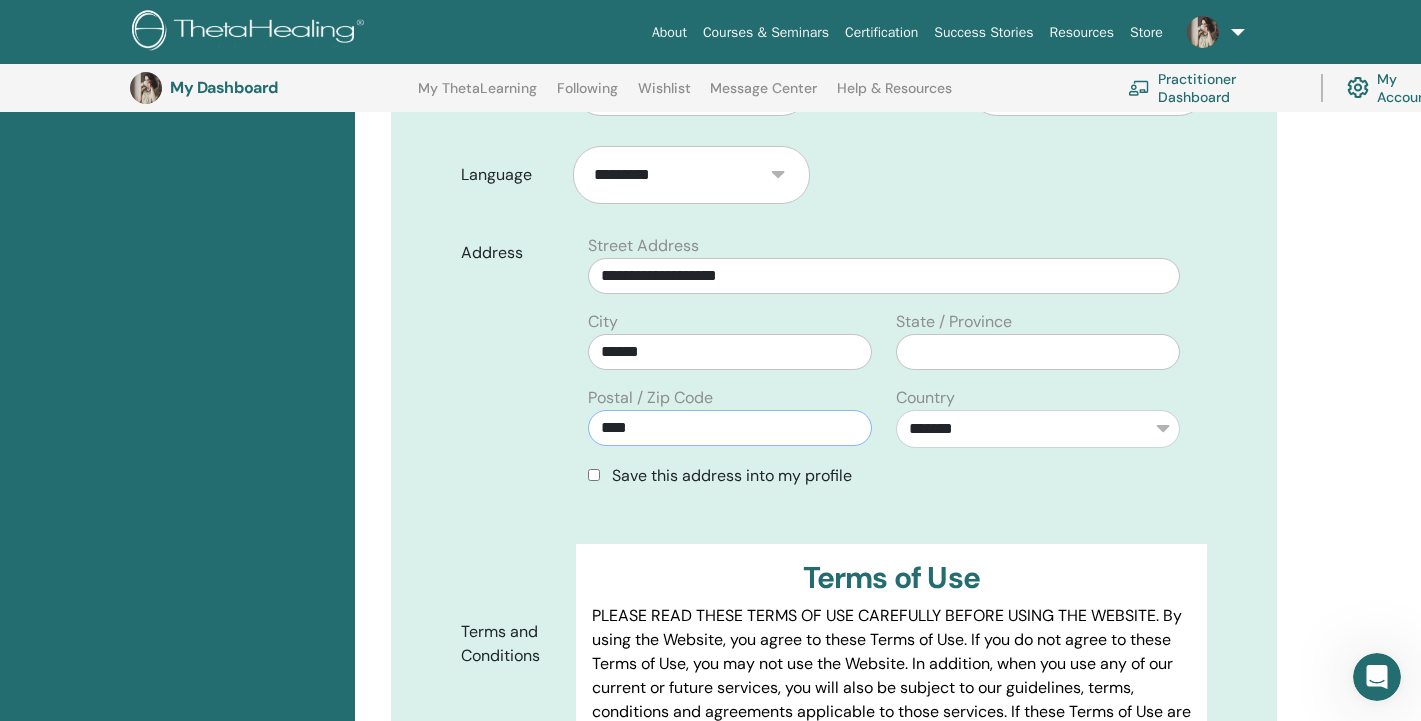 scroll, scrollTop: 753, scrollLeft: 0, axis: vertical 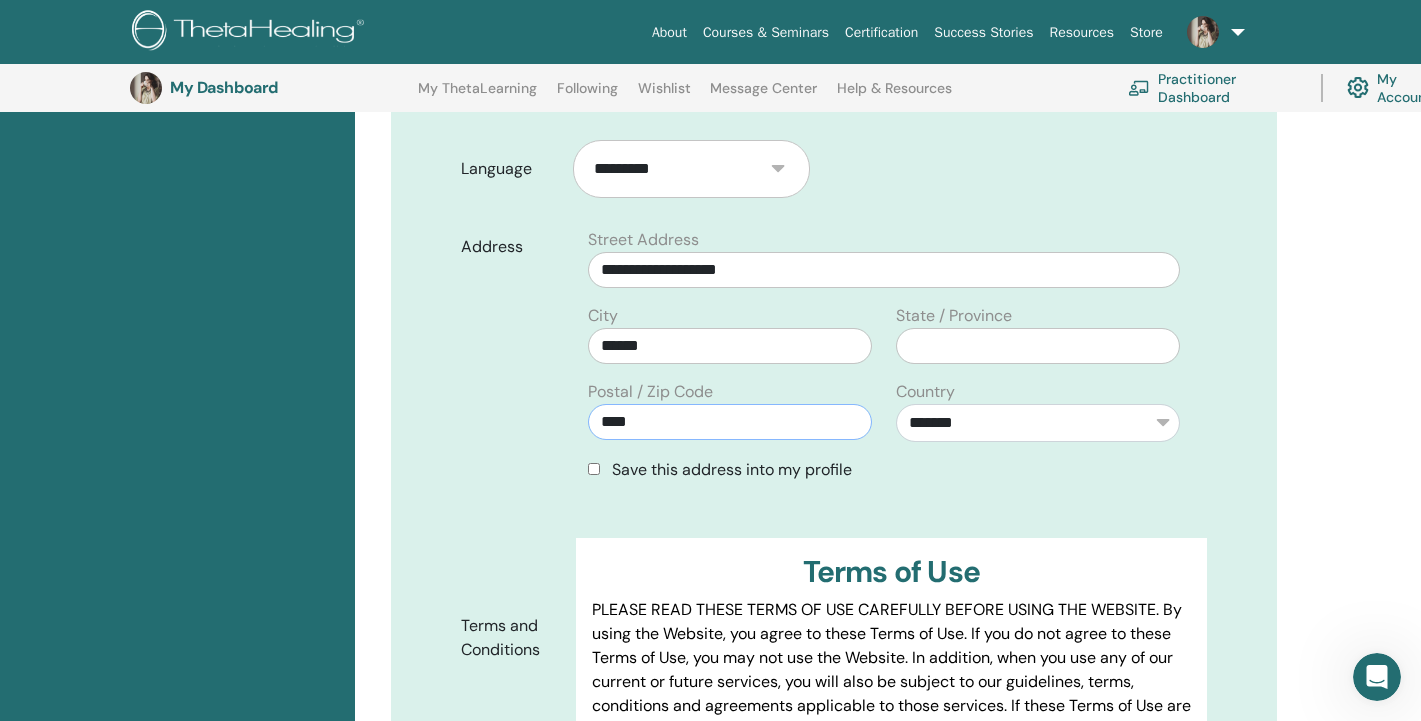 type on "****" 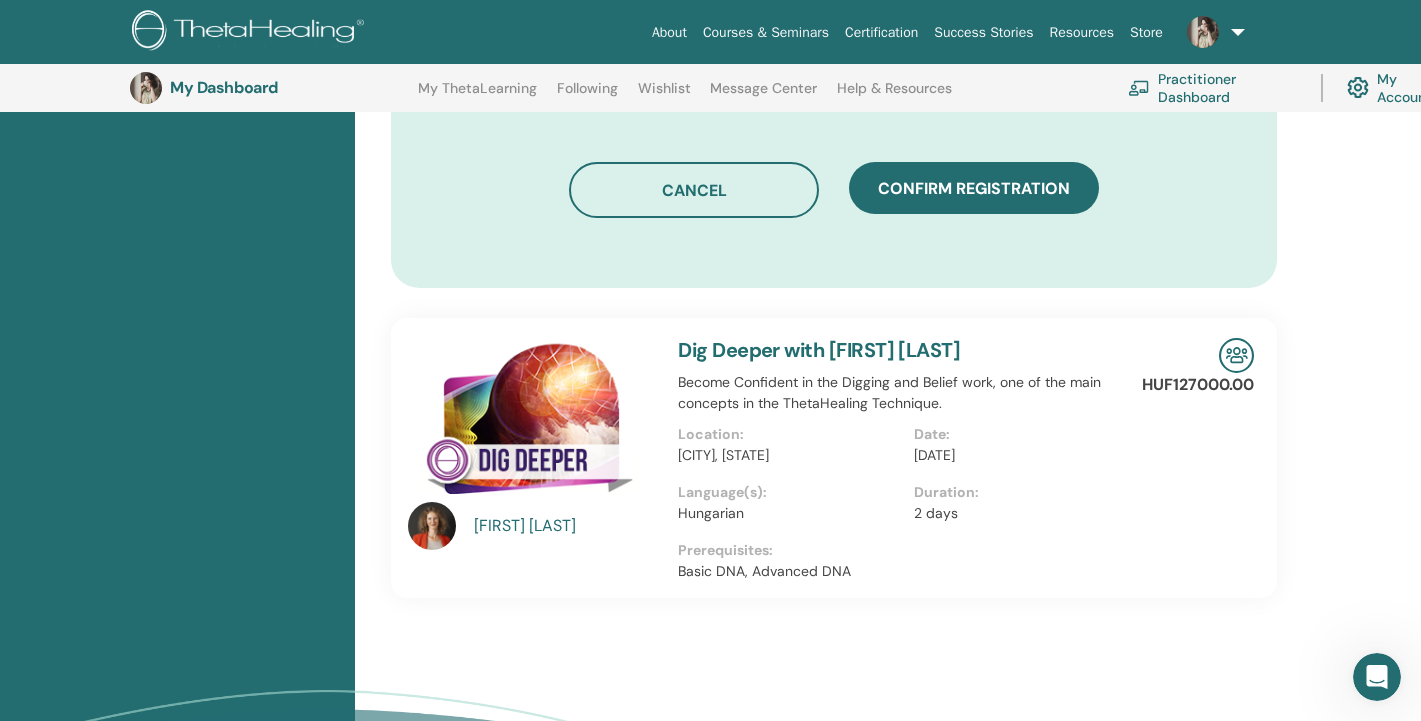 scroll, scrollTop: 1463, scrollLeft: 0, axis: vertical 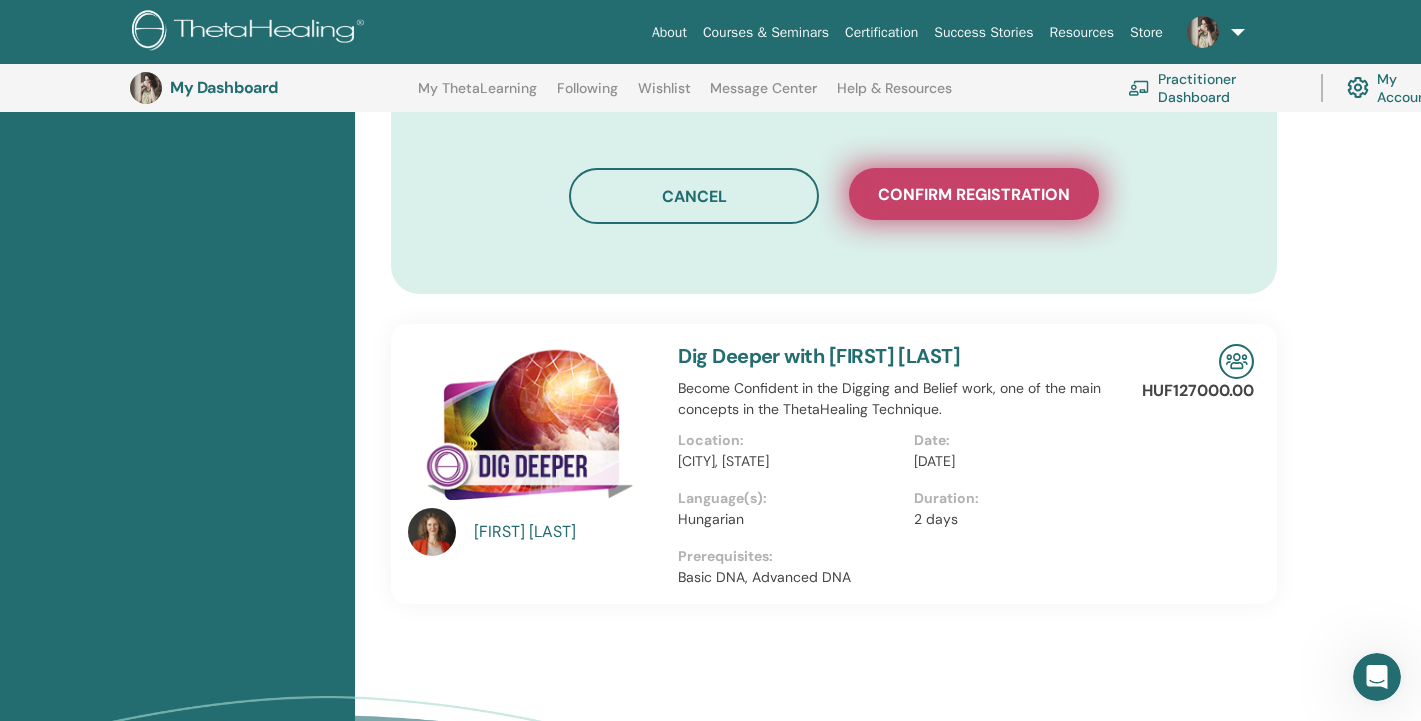 click on "Confirm registration" at bounding box center (974, 194) 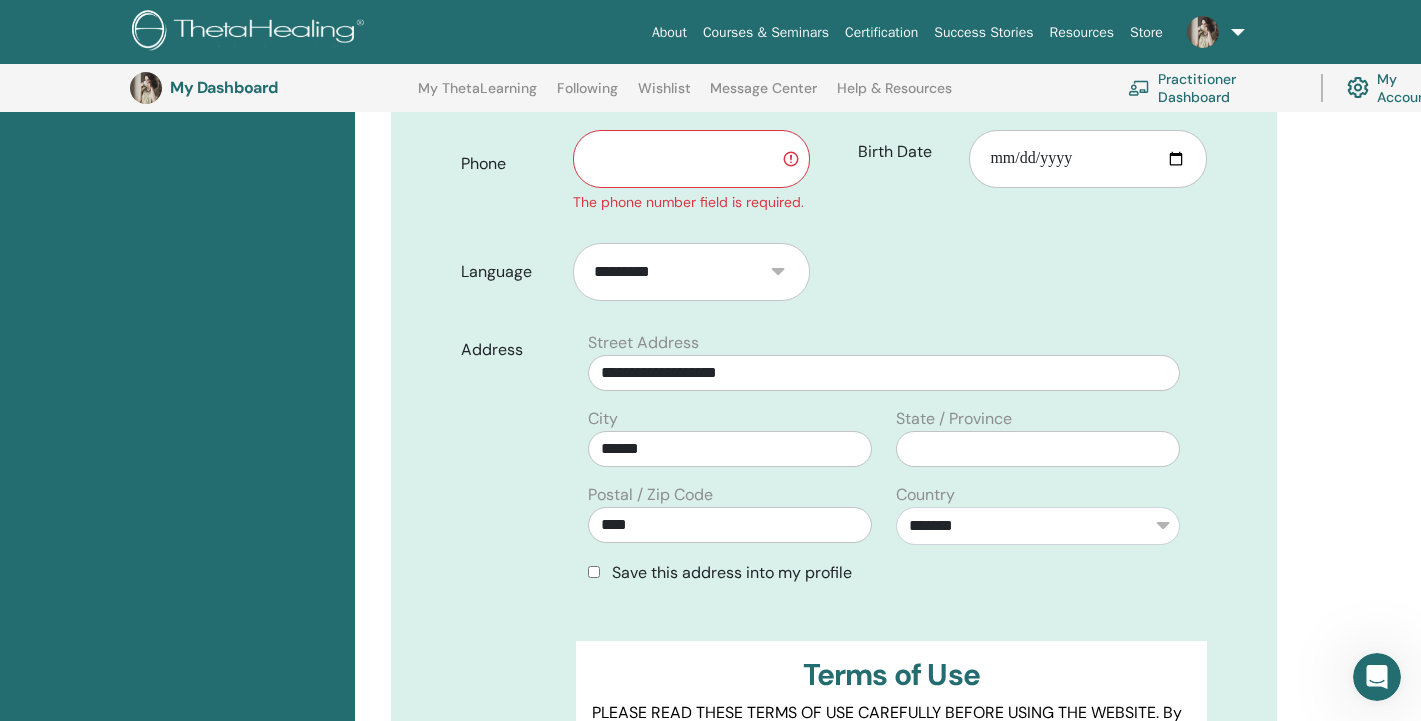 scroll, scrollTop: 669, scrollLeft: 0, axis: vertical 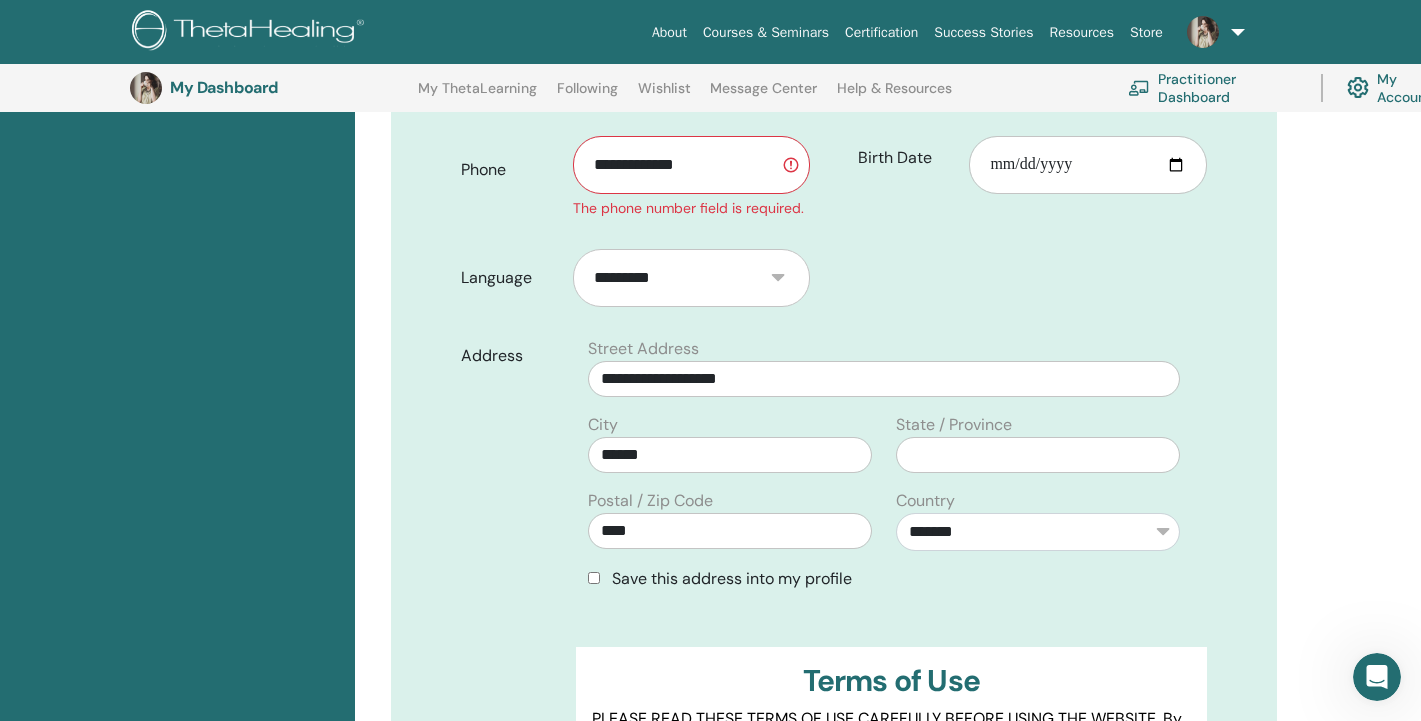 type on "**********" 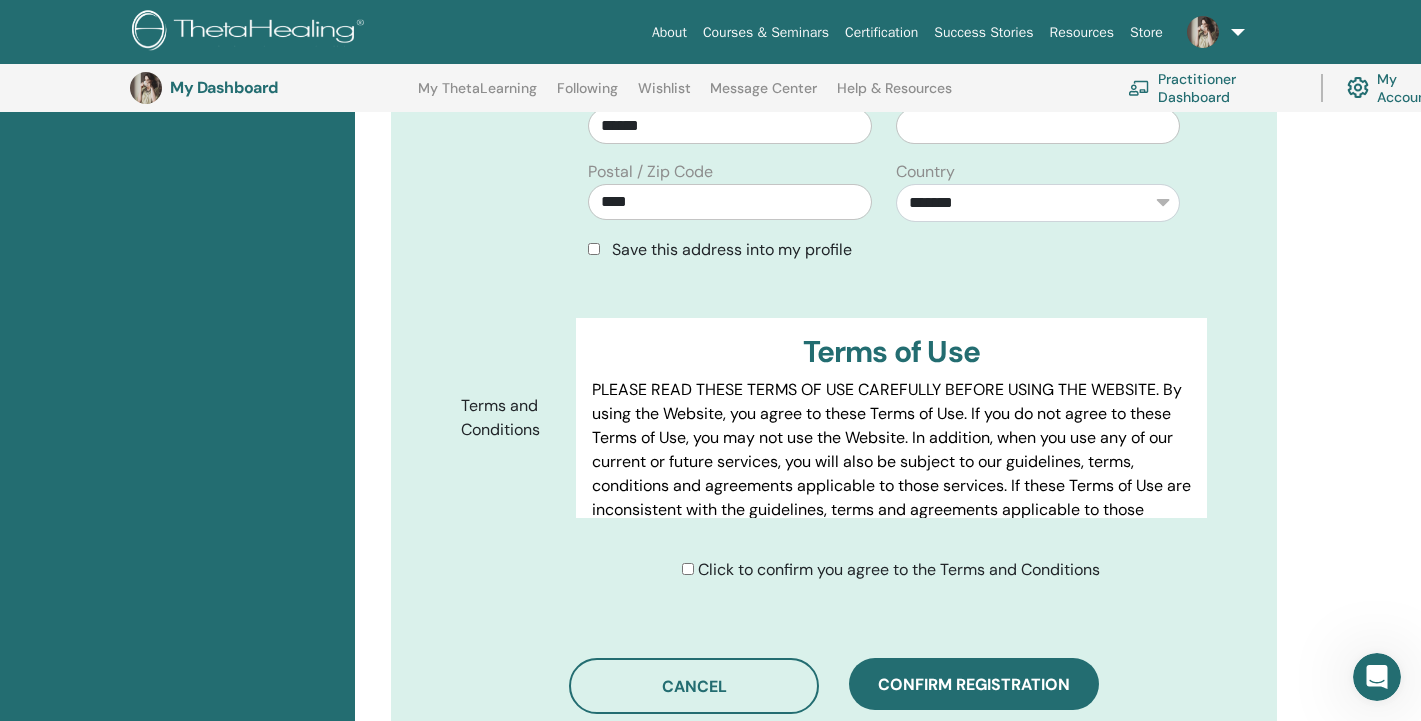 scroll, scrollTop: 1116, scrollLeft: 0, axis: vertical 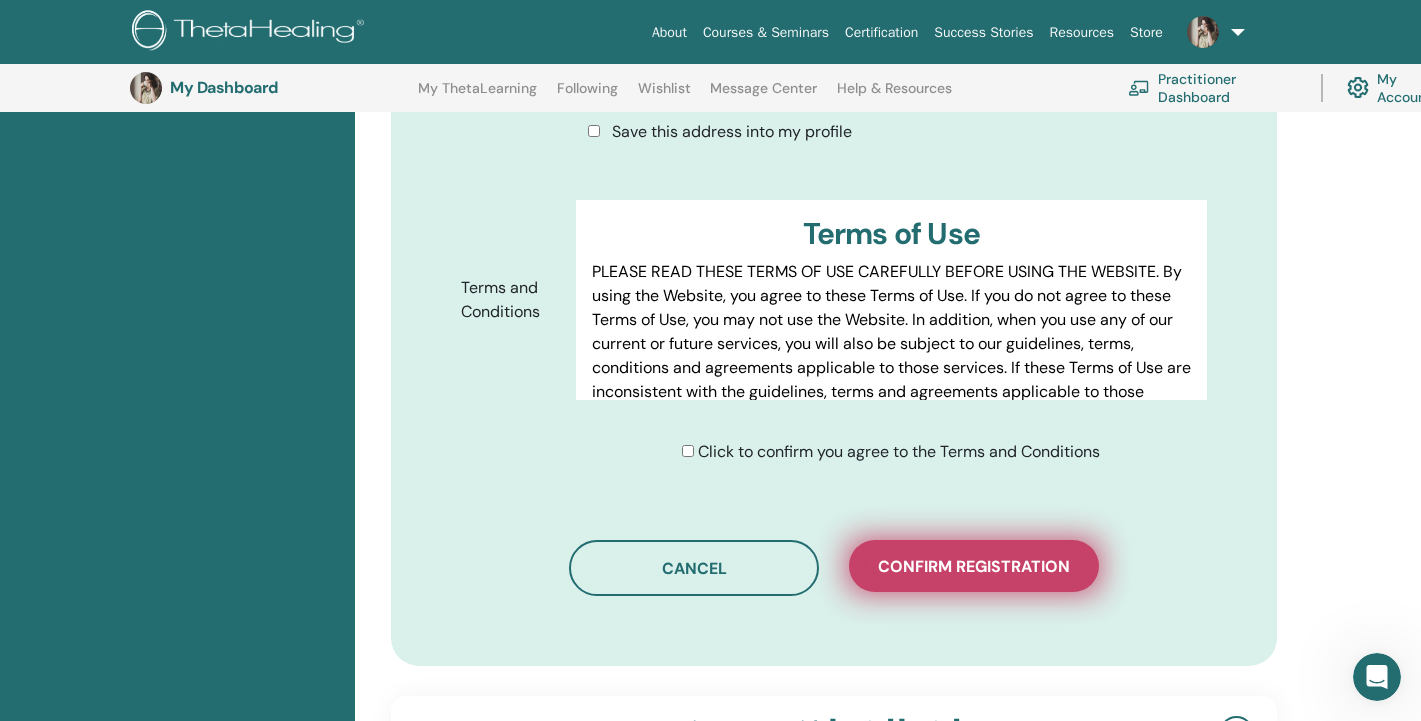 click on "Confirm registration" at bounding box center [974, 566] 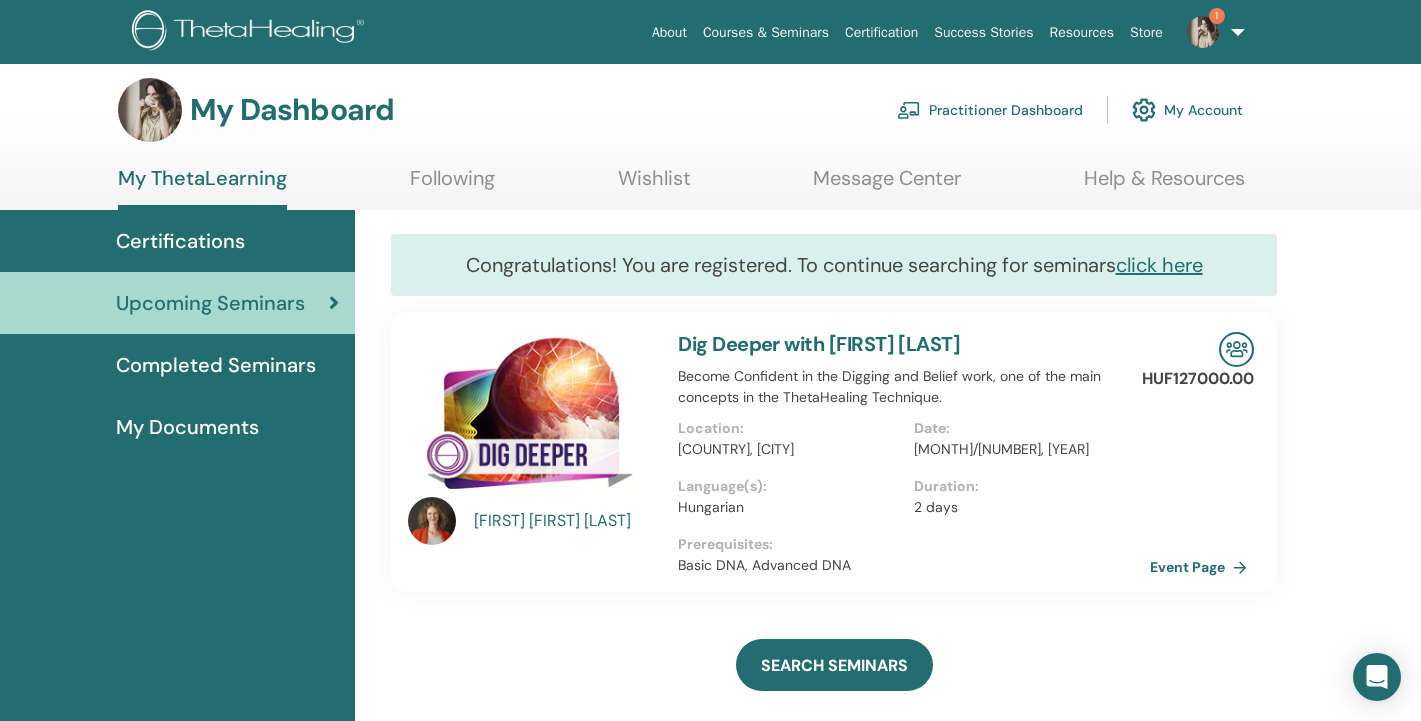 scroll, scrollTop: 16, scrollLeft: 0, axis: vertical 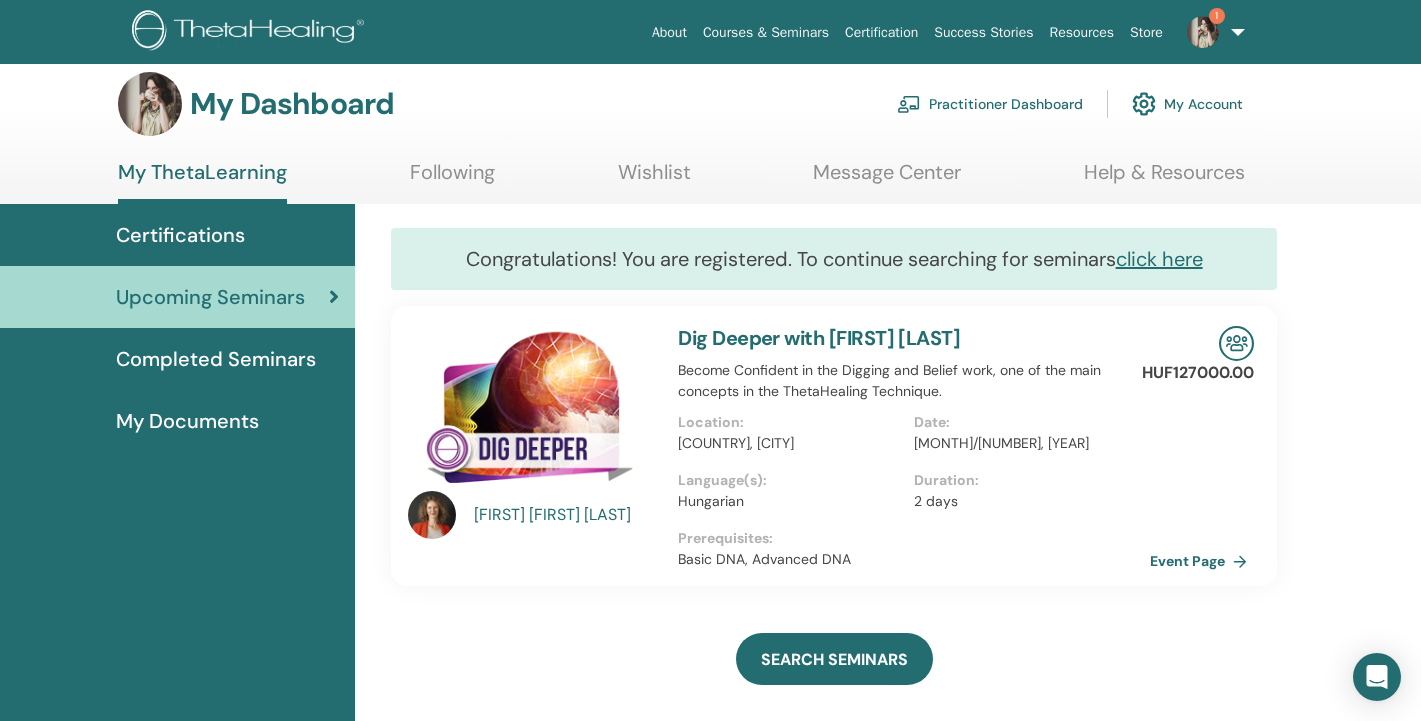 click on "click here" at bounding box center [1159, 259] 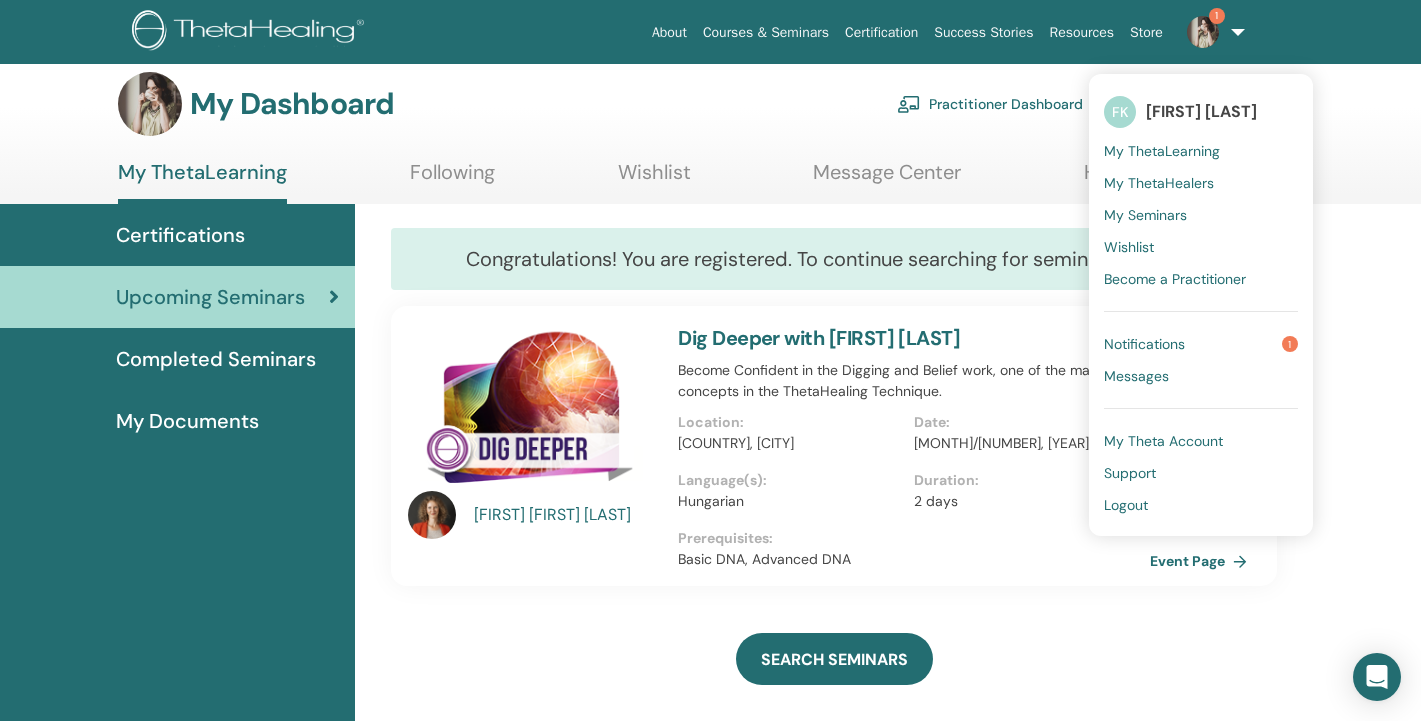 click on "Logout" at bounding box center [1126, 505] 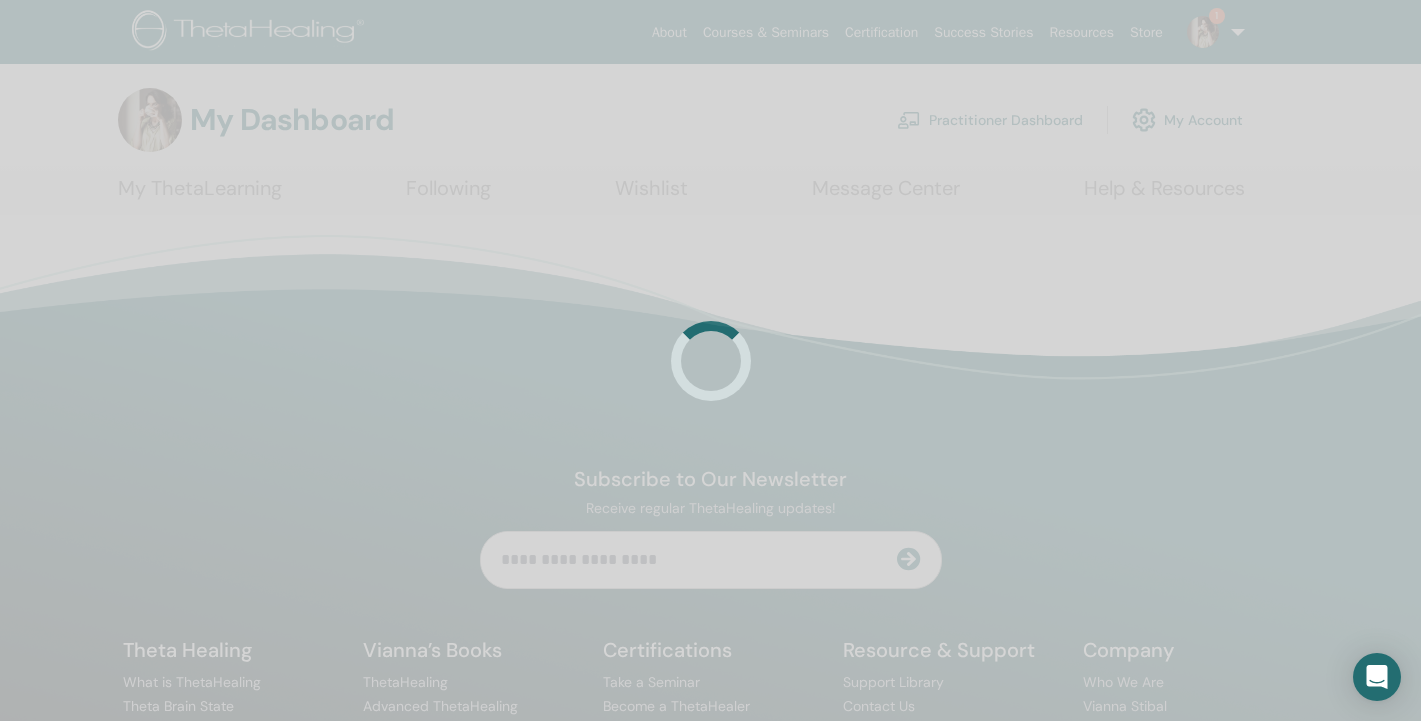 scroll, scrollTop: 0, scrollLeft: 0, axis: both 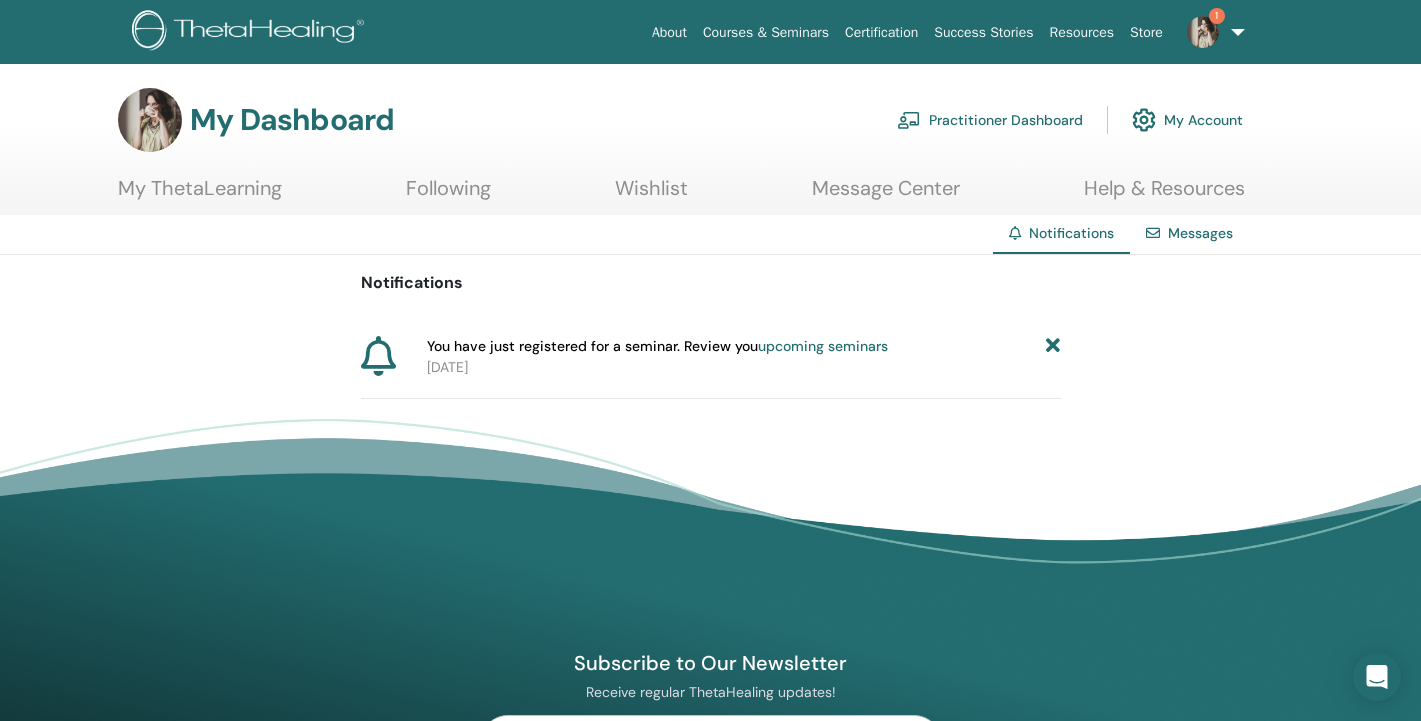 click on "You have just registered for a seminar. Review you  upcoming seminars 2025-07-16" at bounding box center (711, 367) 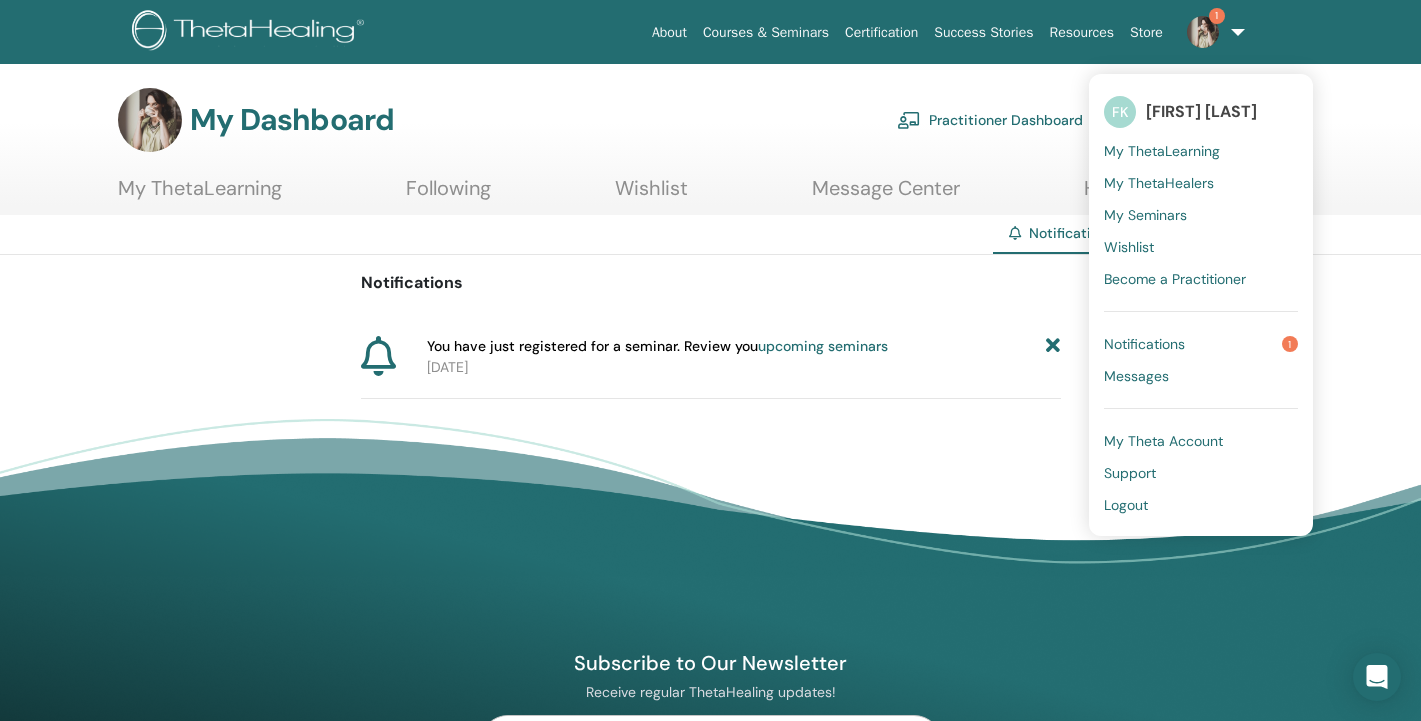 click on "Logout" at bounding box center (1126, 505) 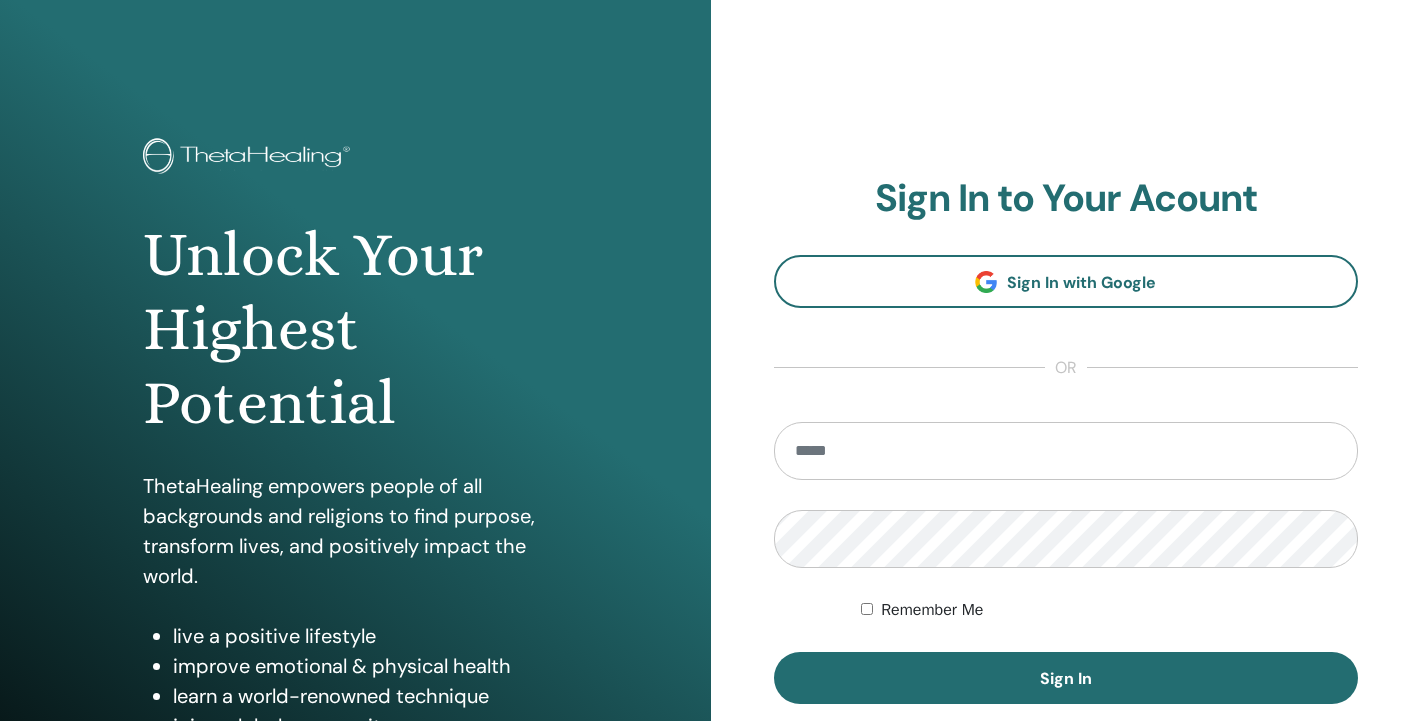 scroll, scrollTop: 16, scrollLeft: 0, axis: vertical 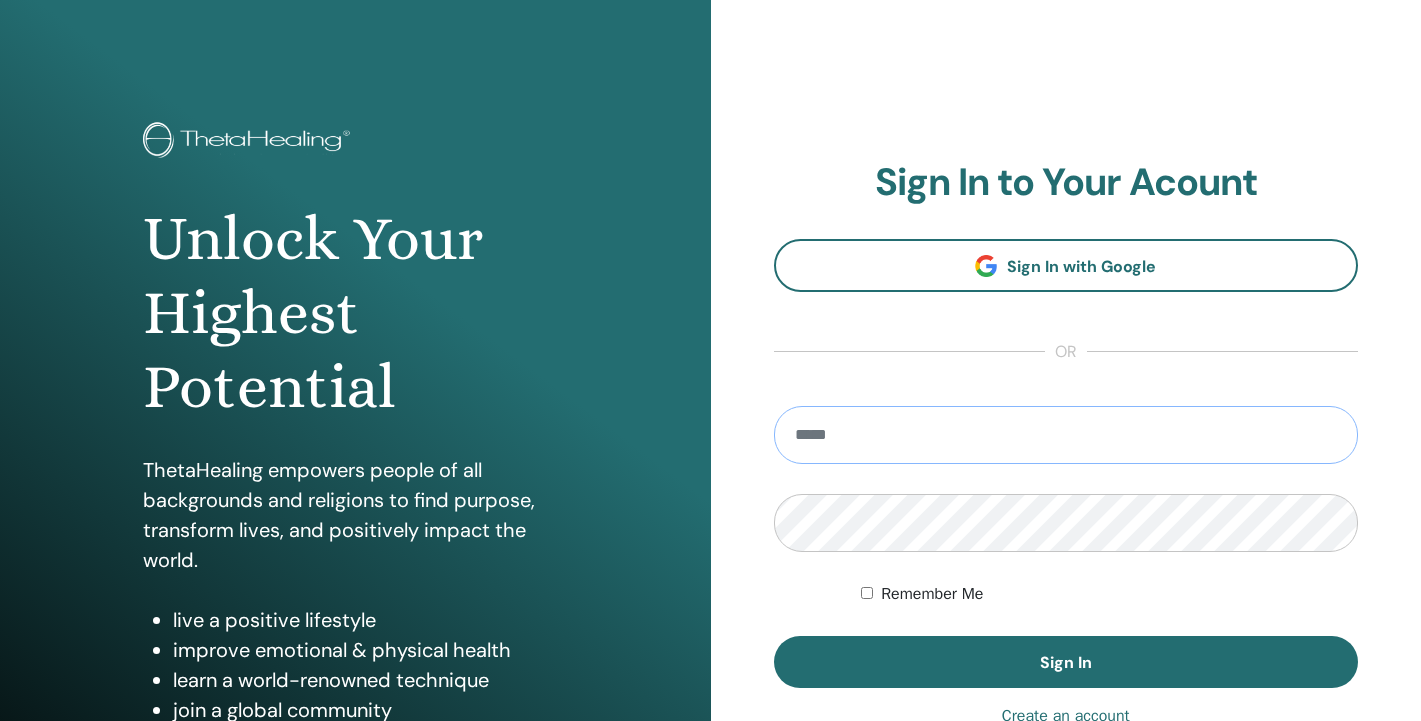 type on "**********" 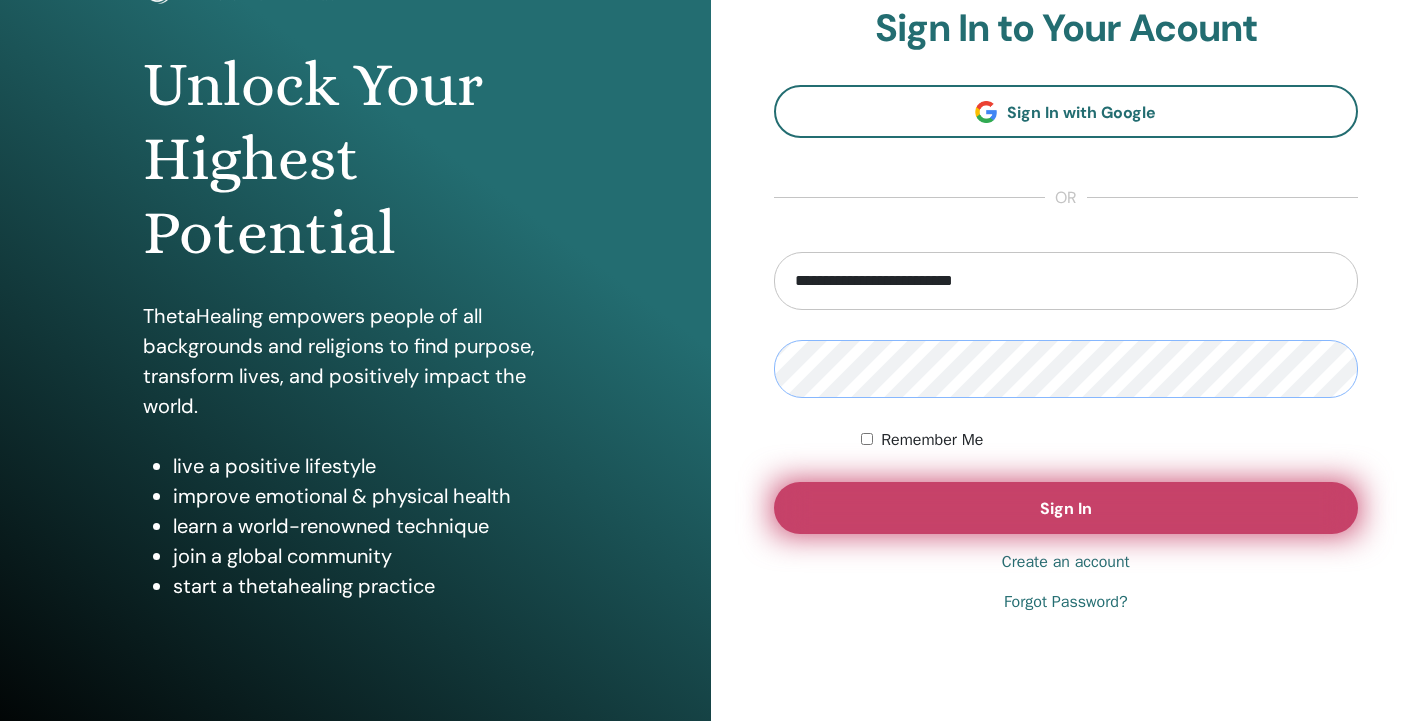 scroll, scrollTop: 186, scrollLeft: 0, axis: vertical 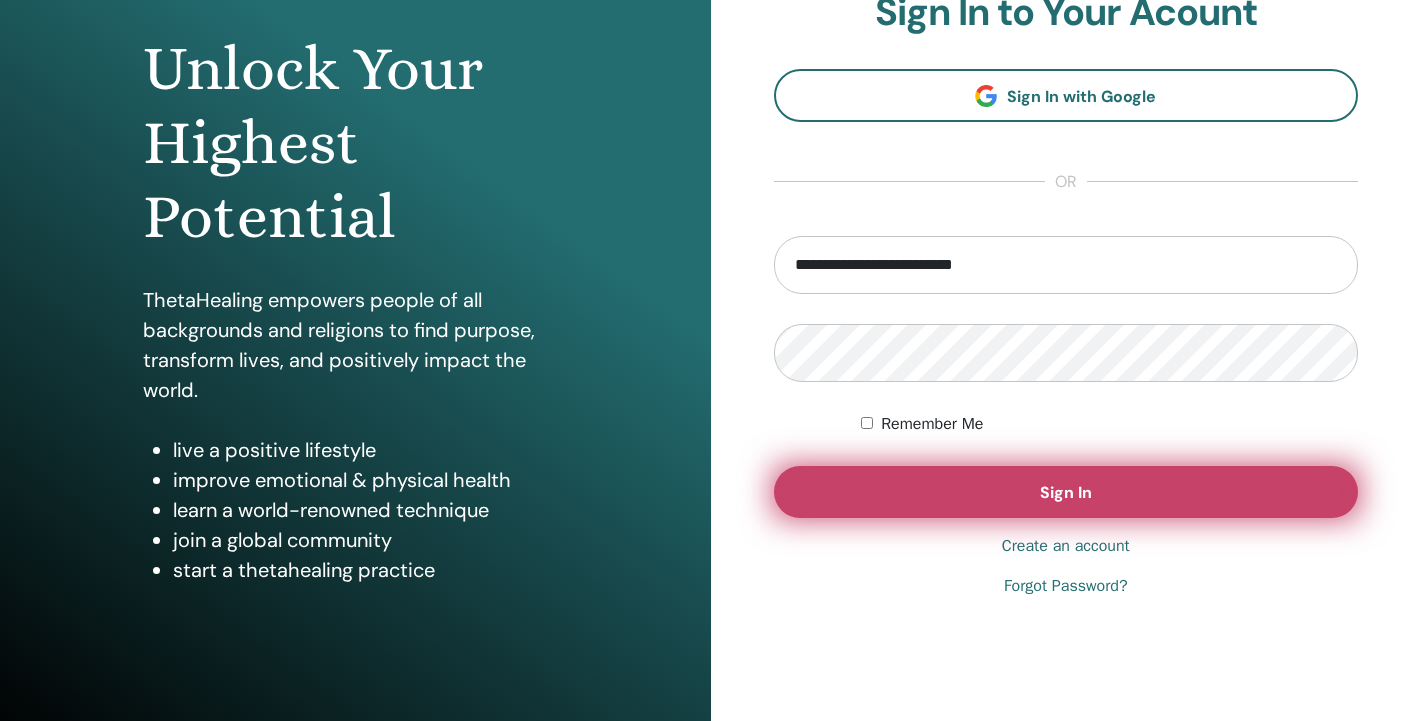 click on "Sign In" at bounding box center (1066, 492) 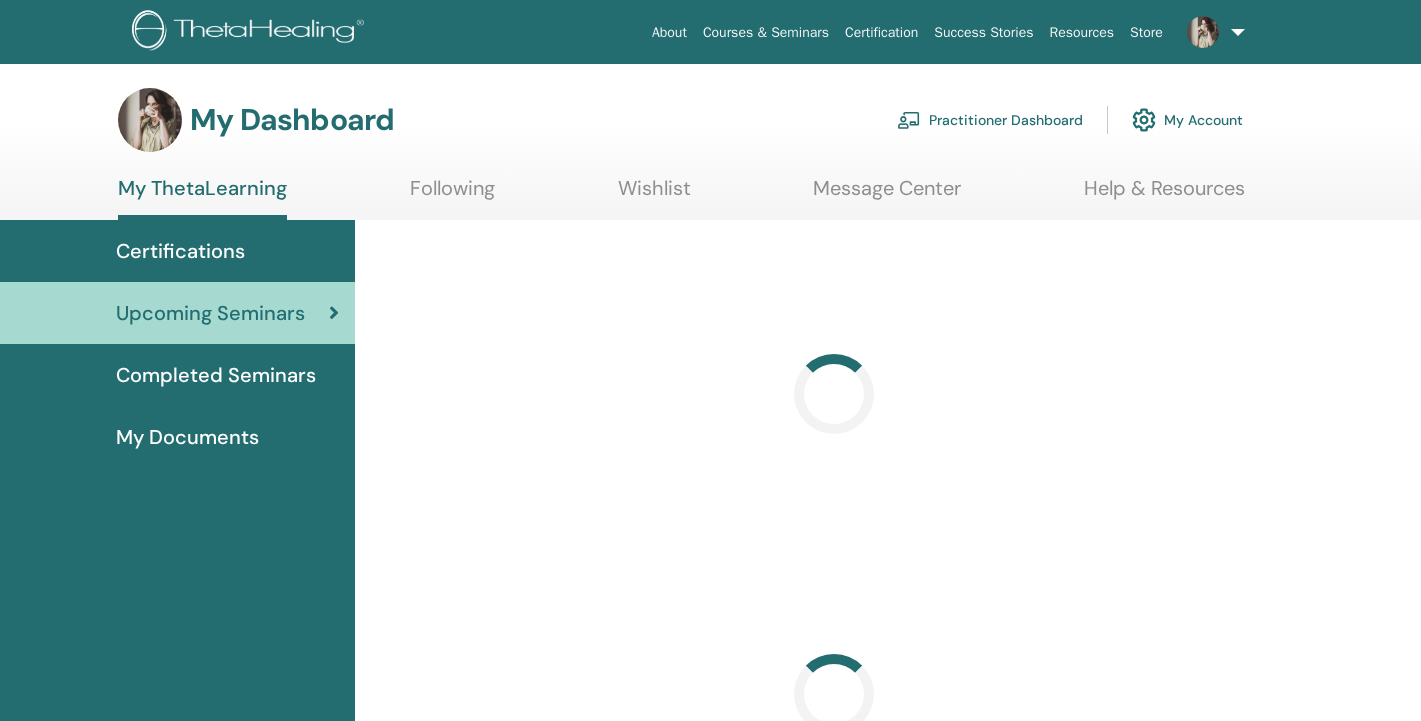 scroll, scrollTop: 0, scrollLeft: 0, axis: both 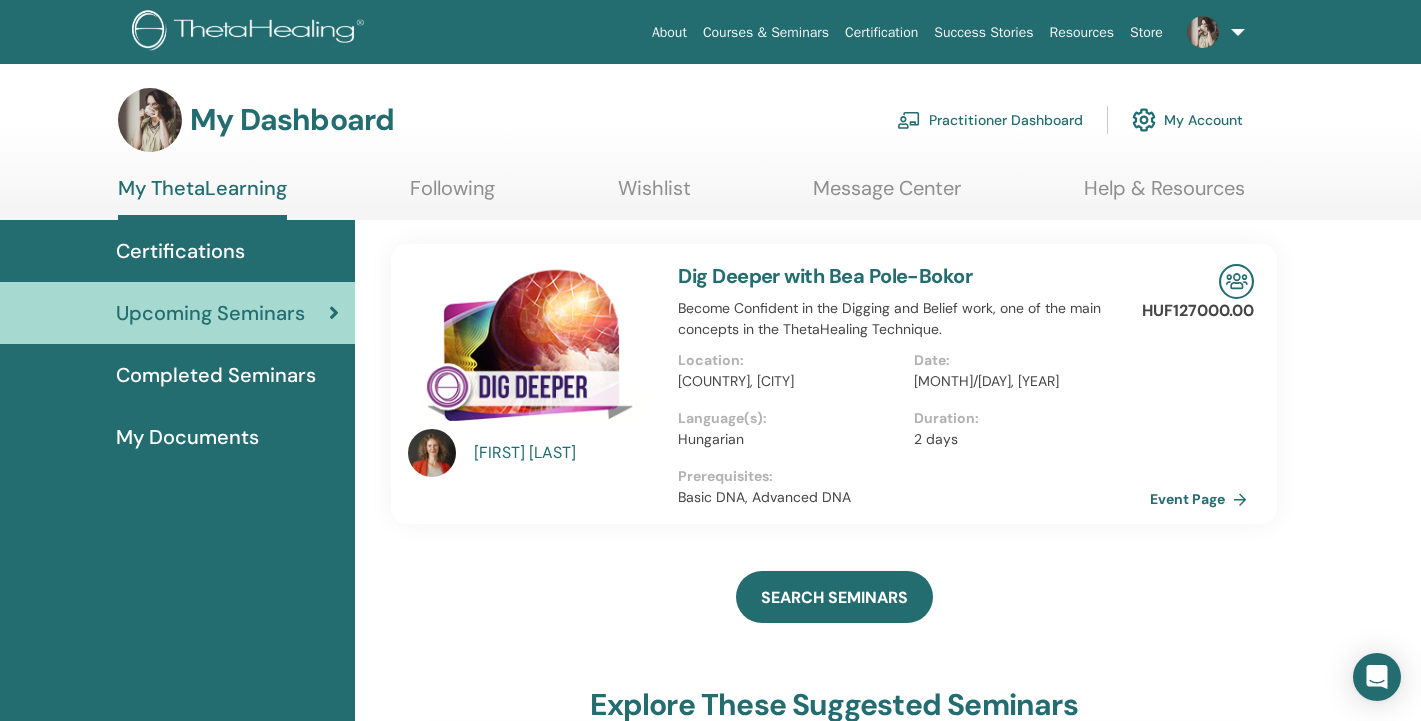 click on "My Documents" at bounding box center [187, 437] 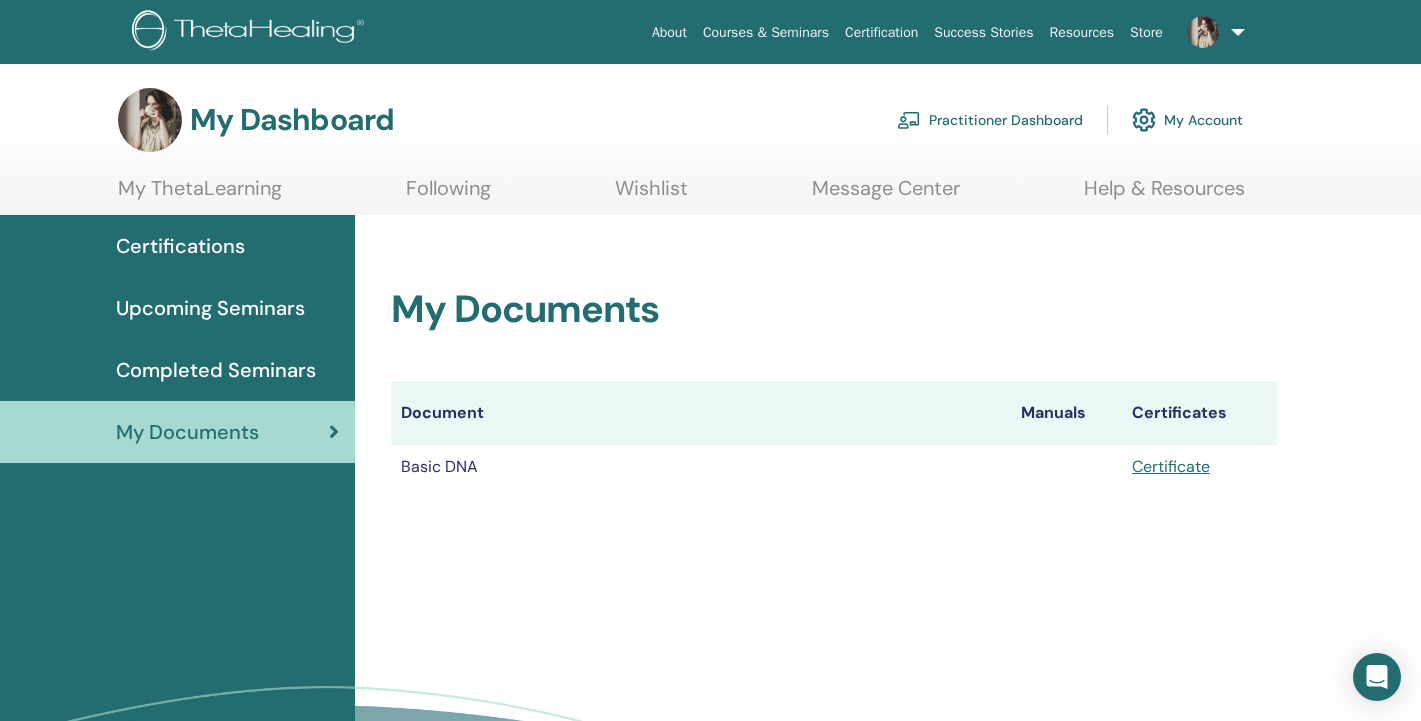 scroll, scrollTop: 0, scrollLeft: 0, axis: both 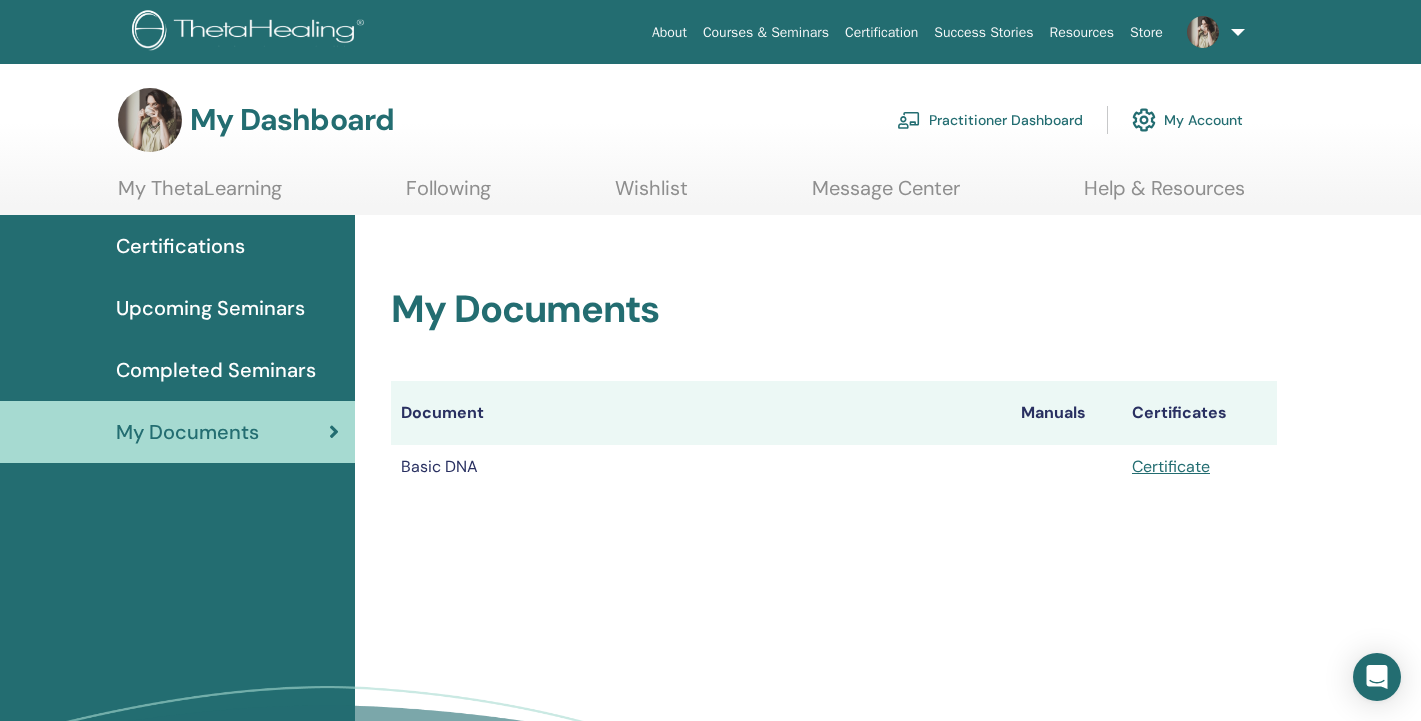 click on "Completed Seminars" at bounding box center (216, 370) 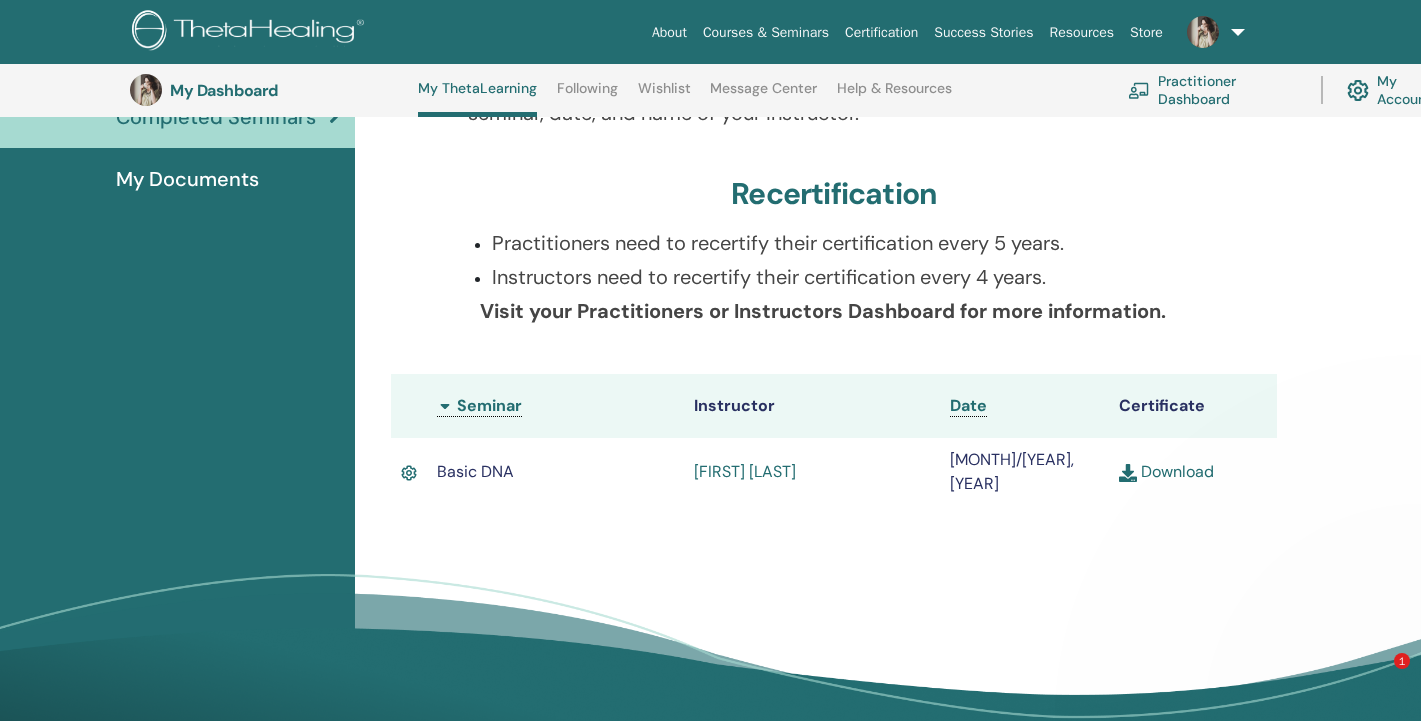 scroll, scrollTop: 282, scrollLeft: 1, axis: both 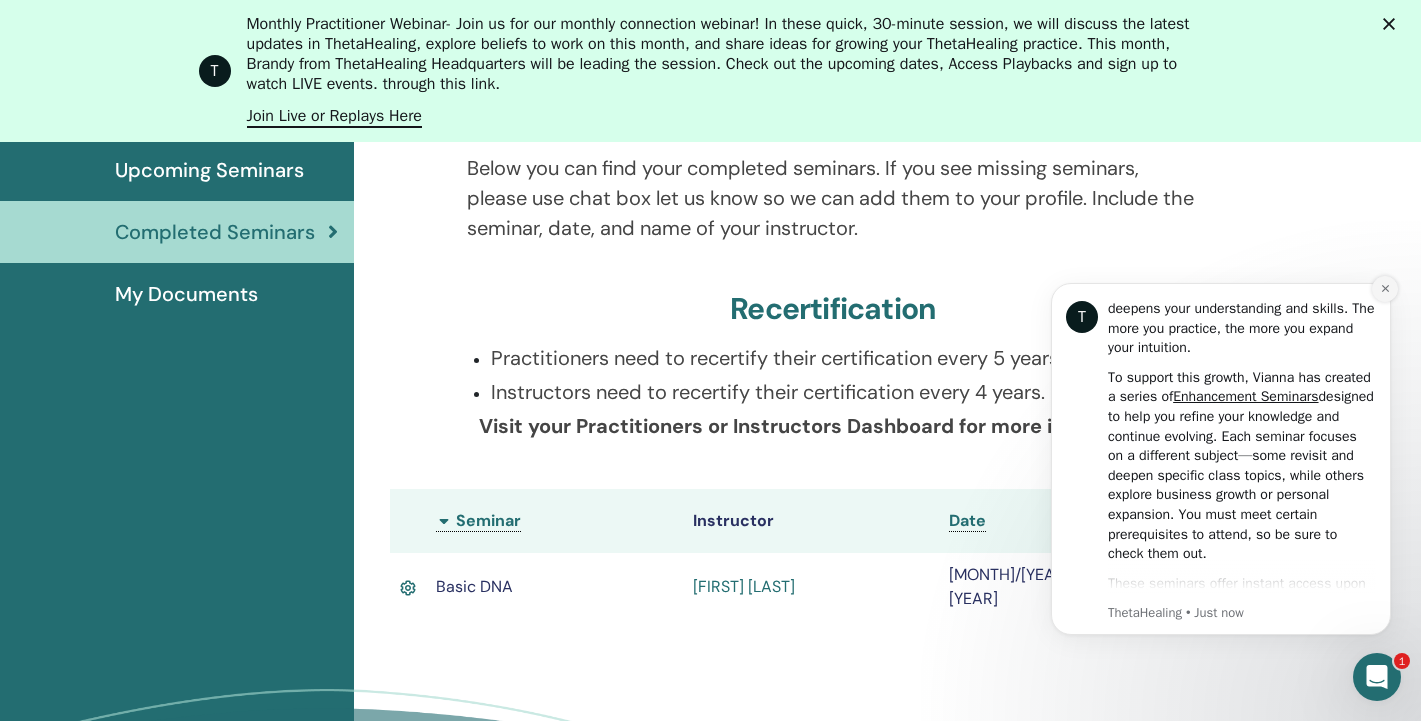 click at bounding box center (1385, 289) 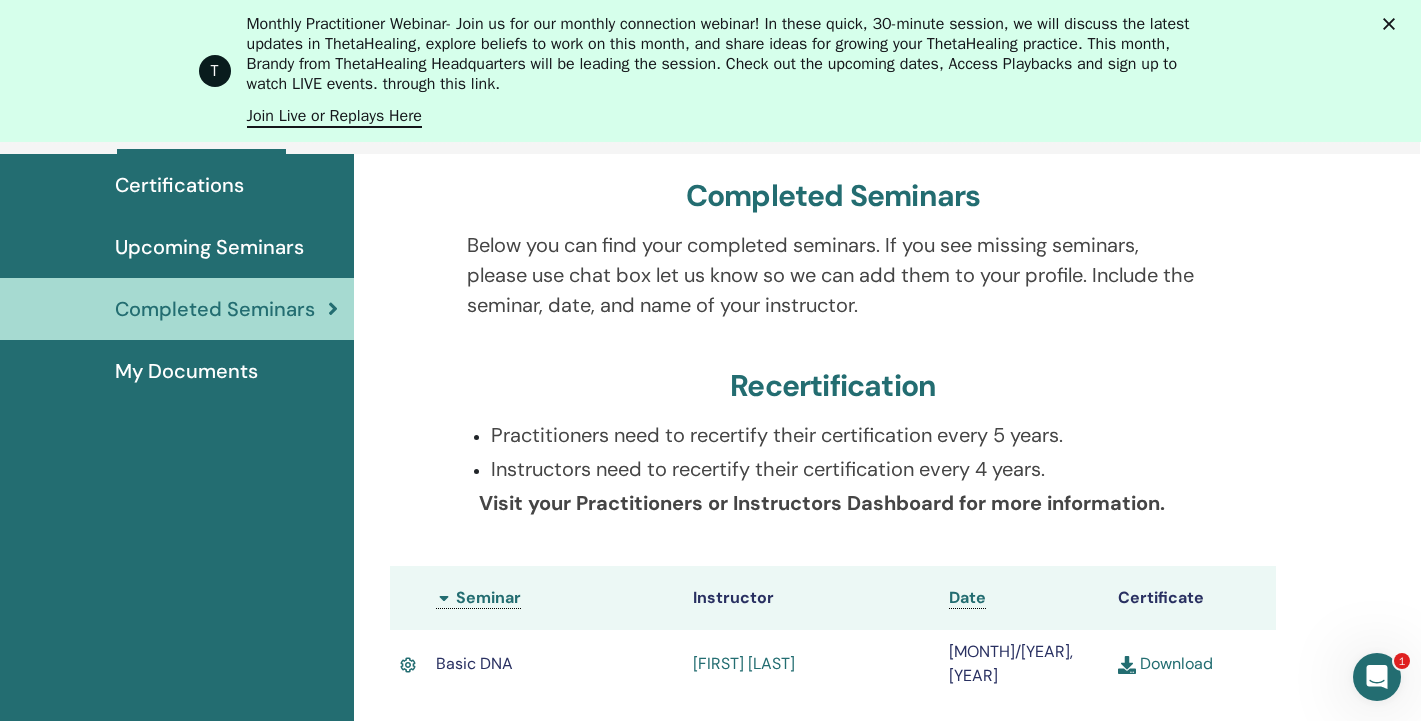 scroll, scrollTop: 252, scrollLeft: 1, axis: both 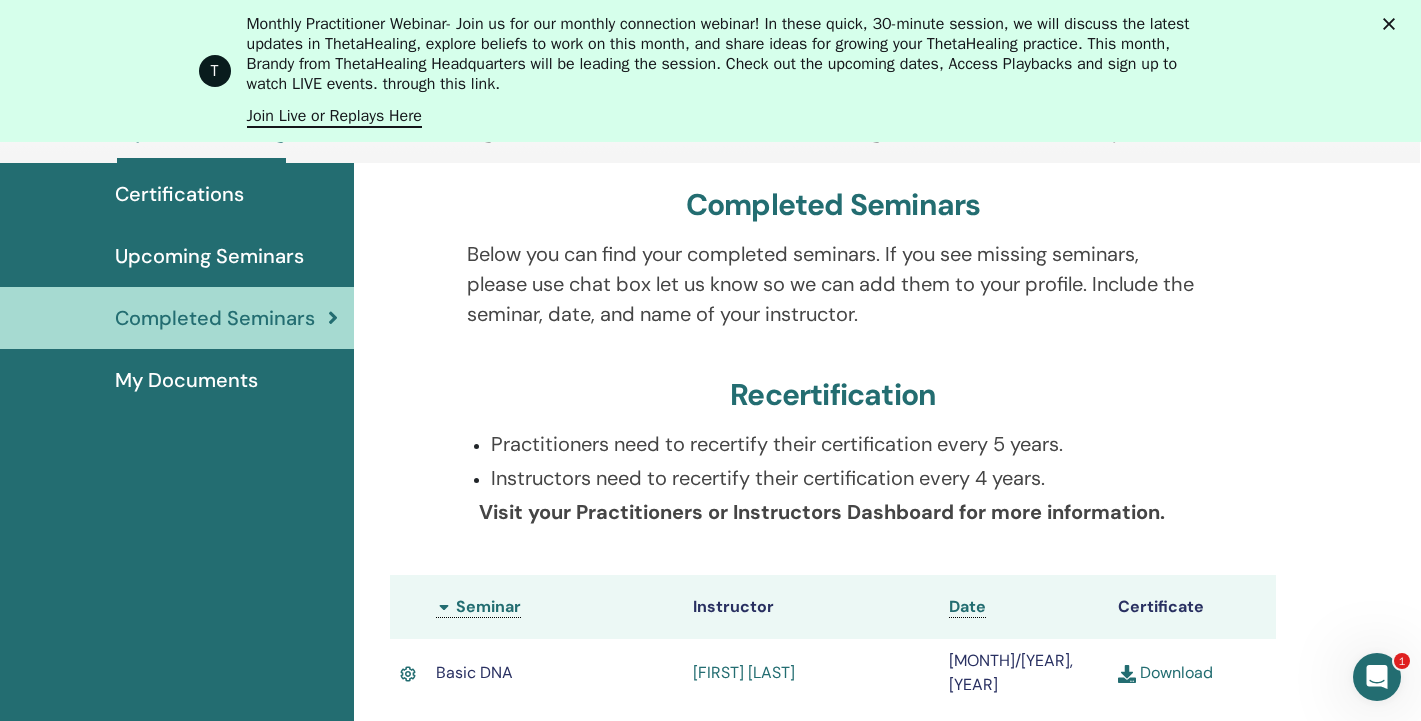 click on "Upcoming Seminars" at bounding box center (209, 256) 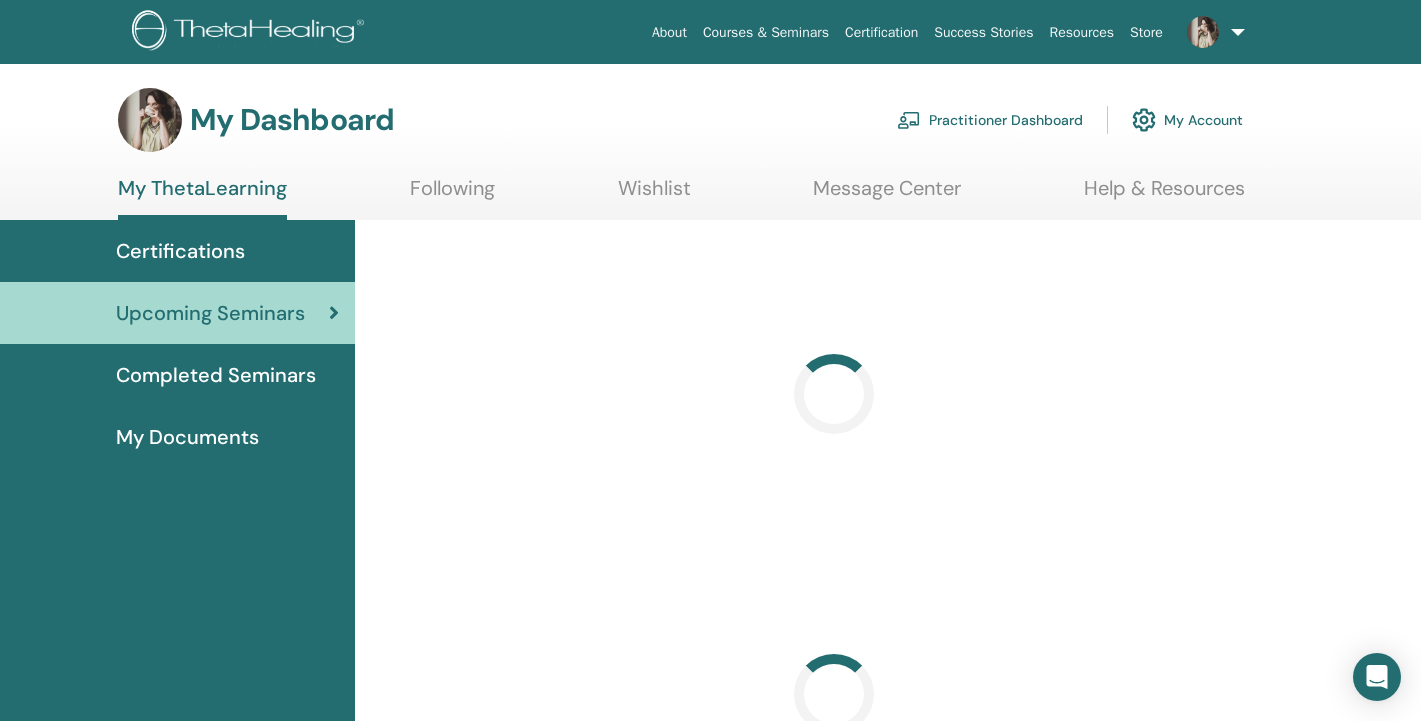 scroll, scrollTop: 0, scrollLeft: 0, axis: both 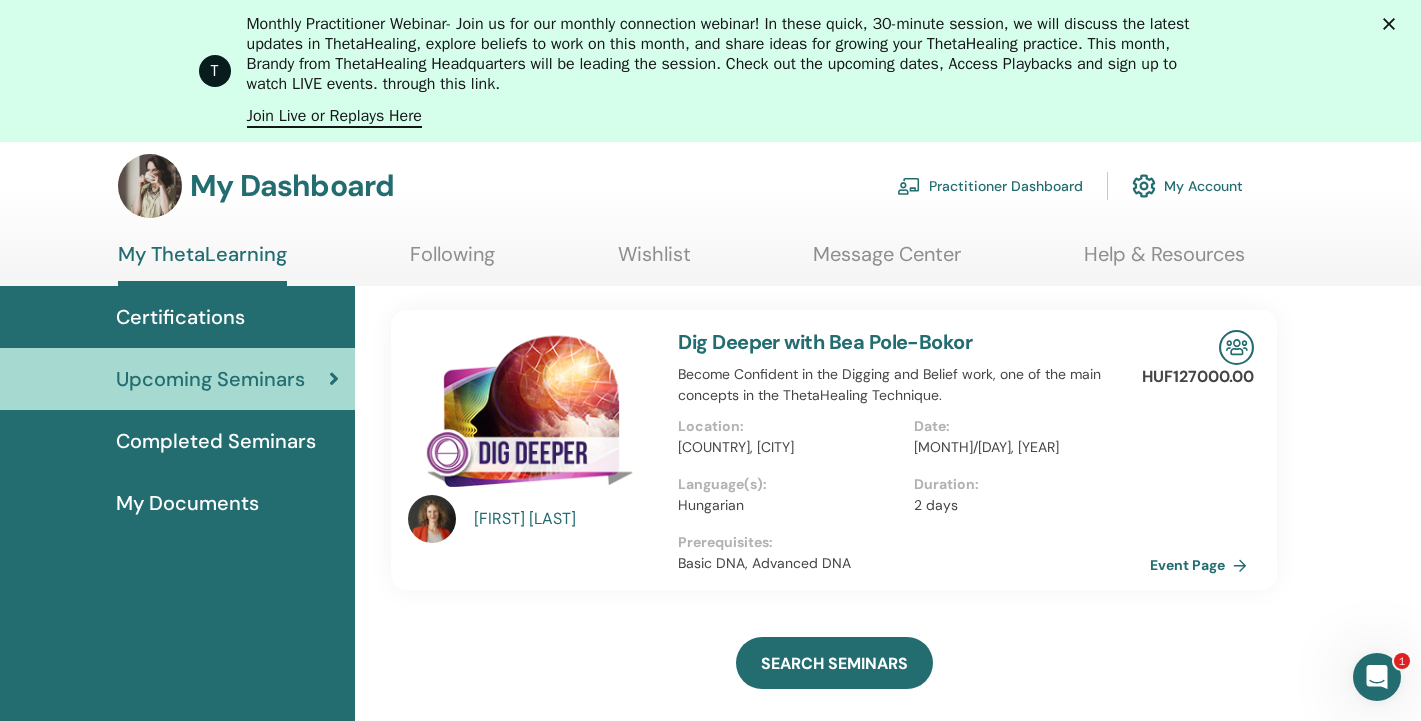 click on "Certifications" at bounding box center [180, 317] 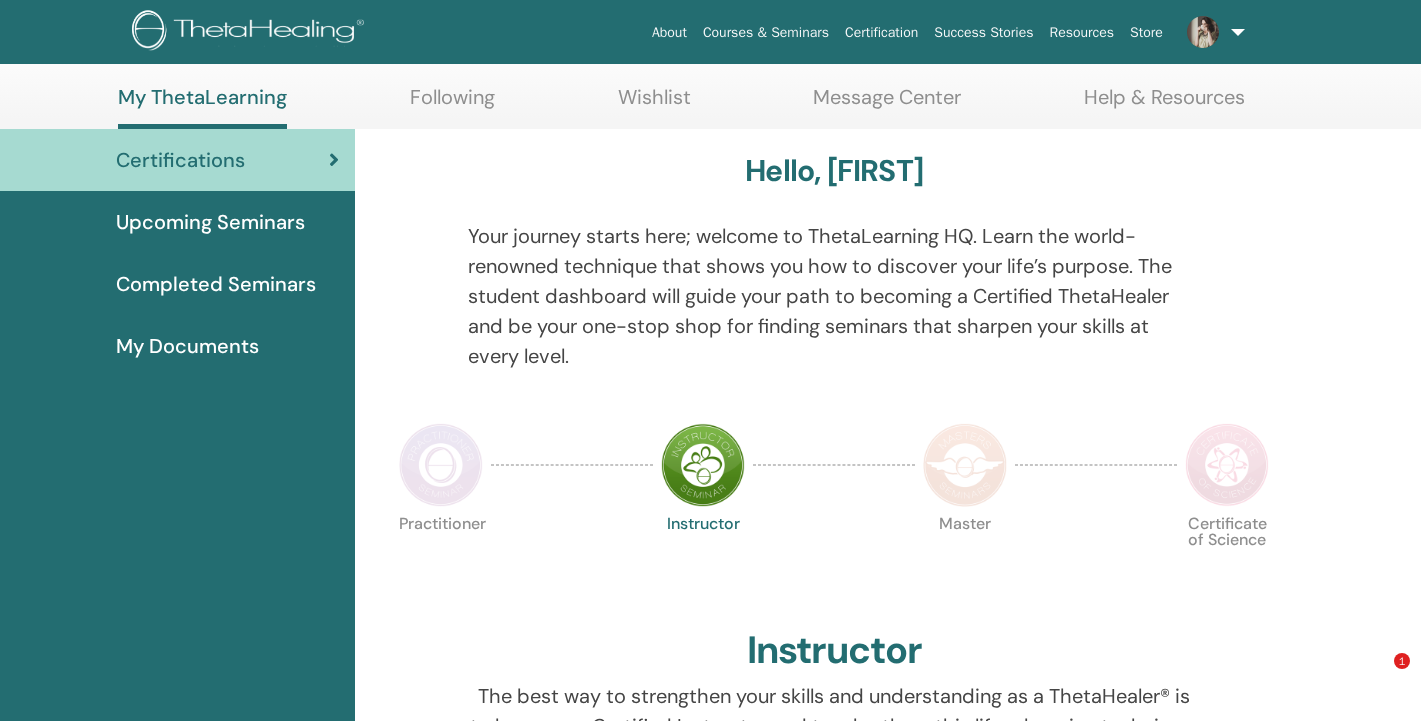 scroll, scrollTop: 87, scrollLeft: 0, axis: vertical 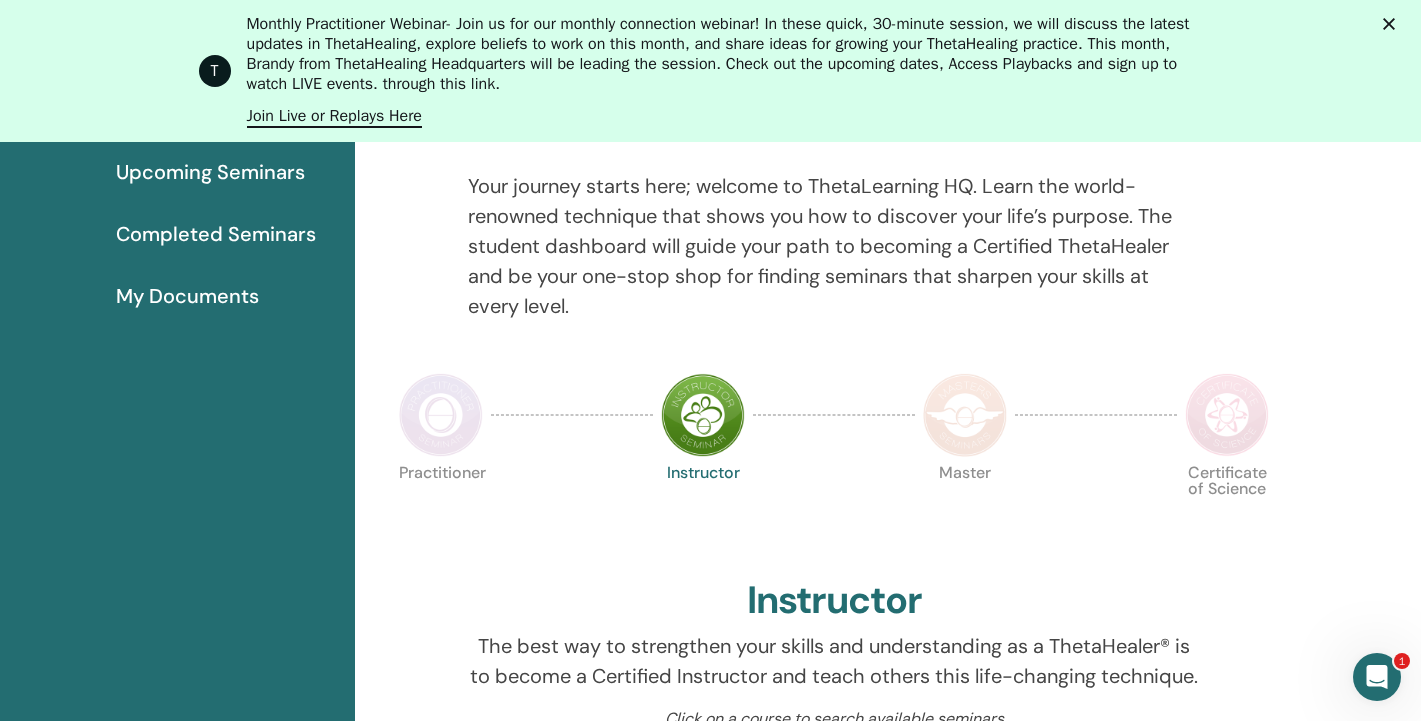 click 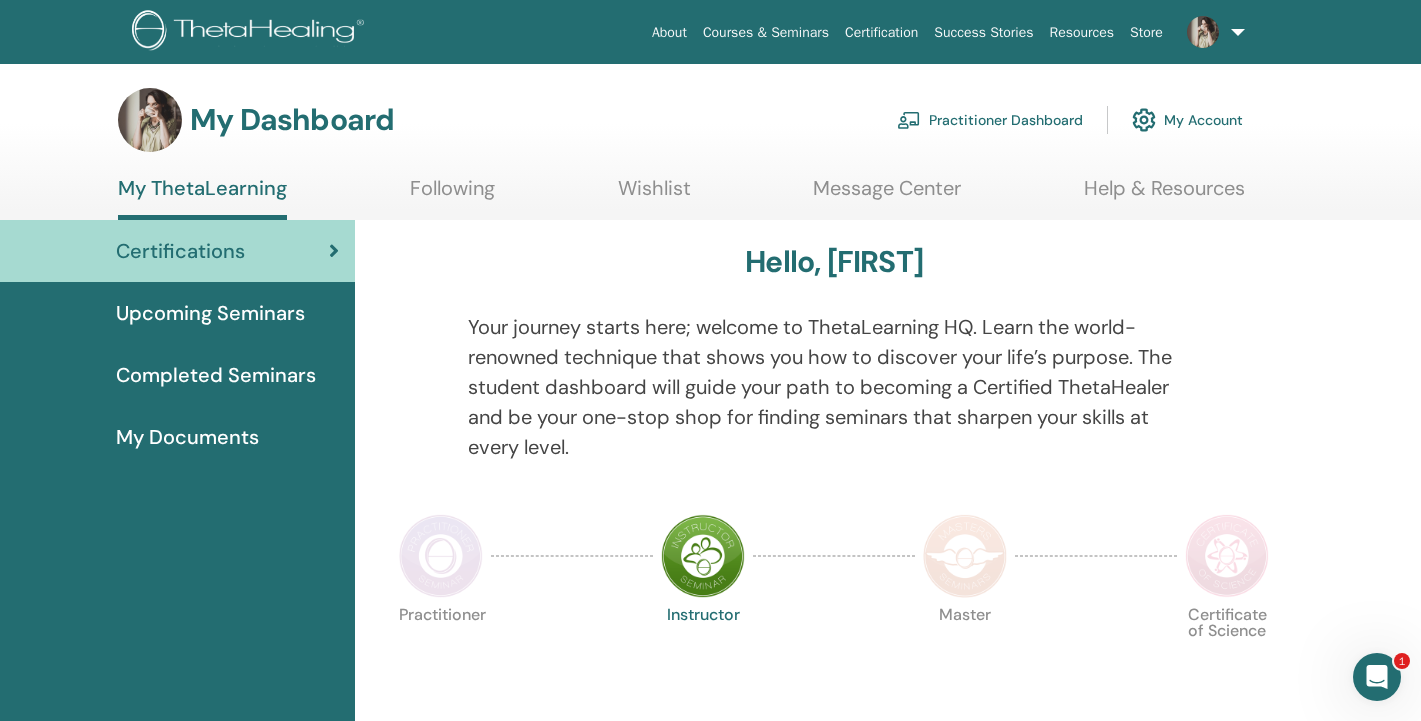 scroll, scrollTop: 0, scrollLeft: 0, axis: both 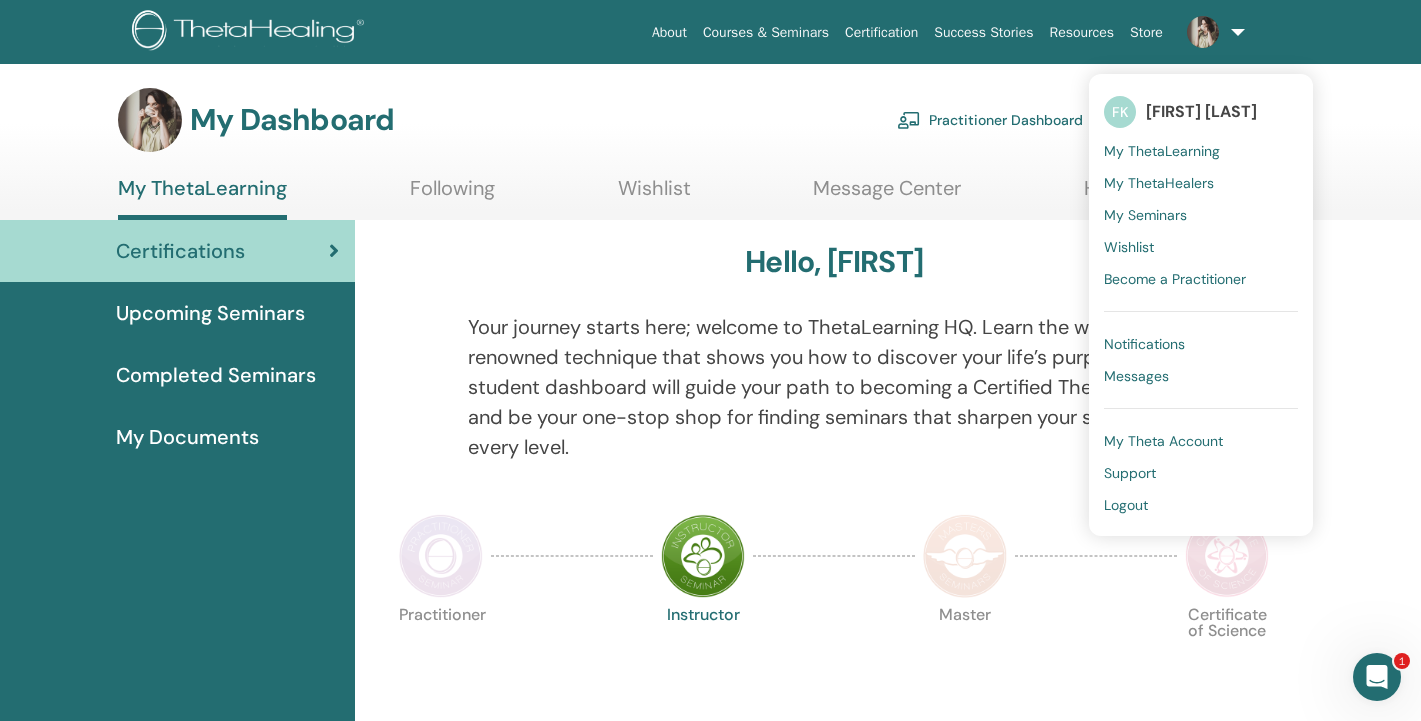 click on "Logout" at bounding box center [1126, 505] 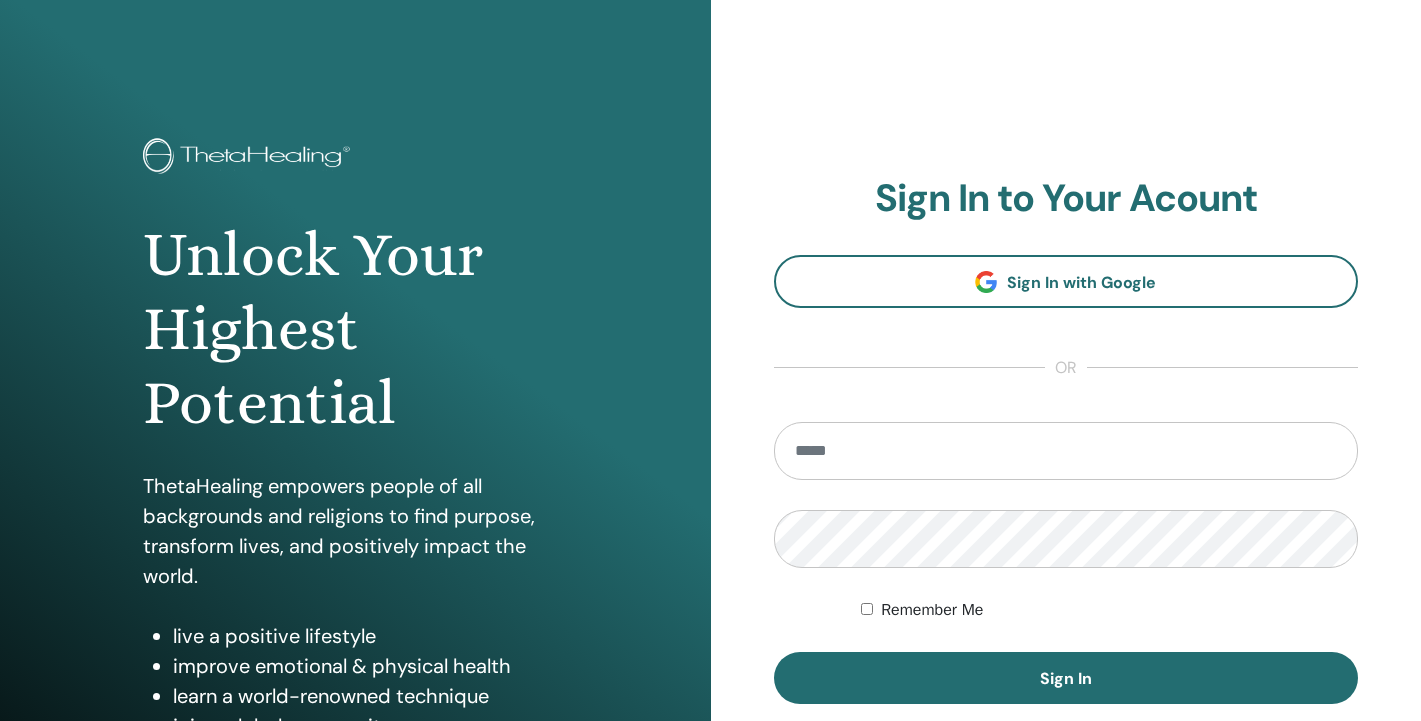 scroll, scrollTop: 0, scrollLeft: 0, axis: both 